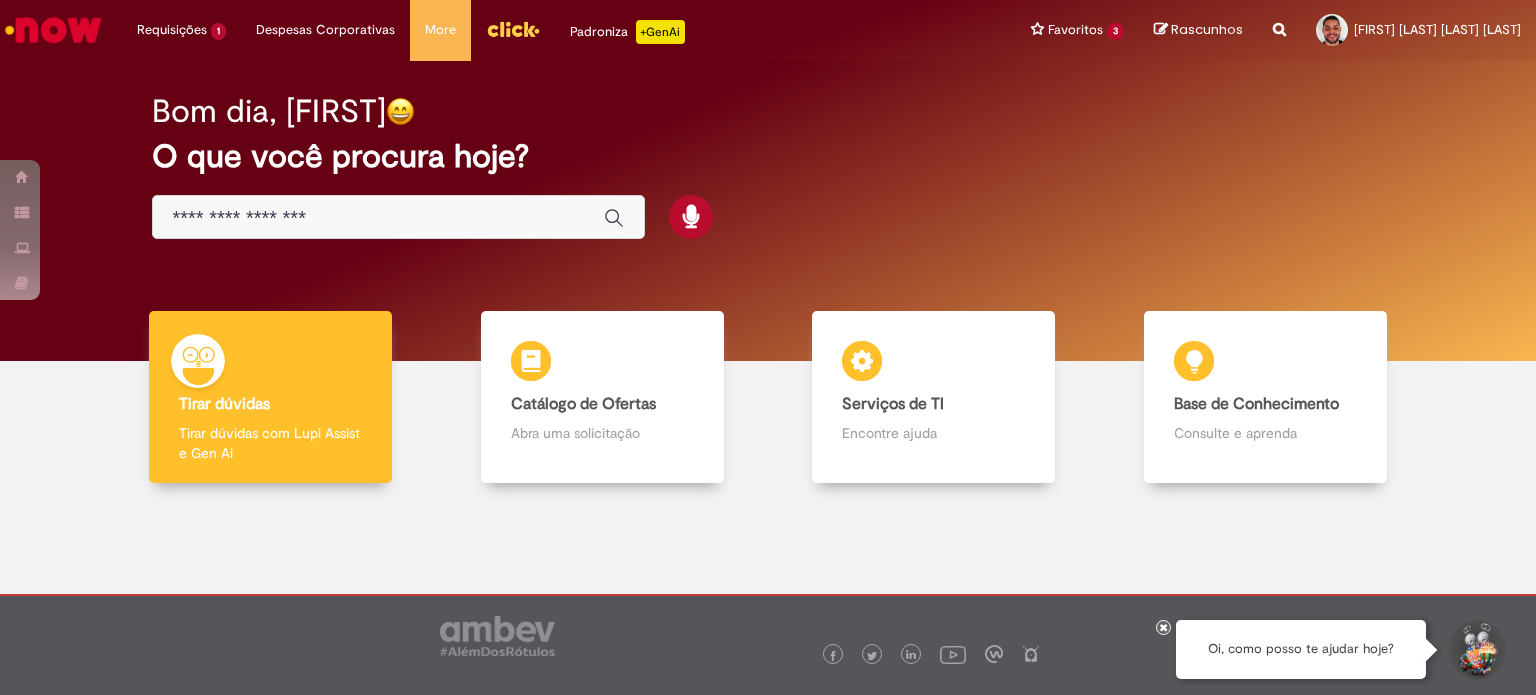scroll, scrollTop: 0, scrollLeft: 0, axis: both 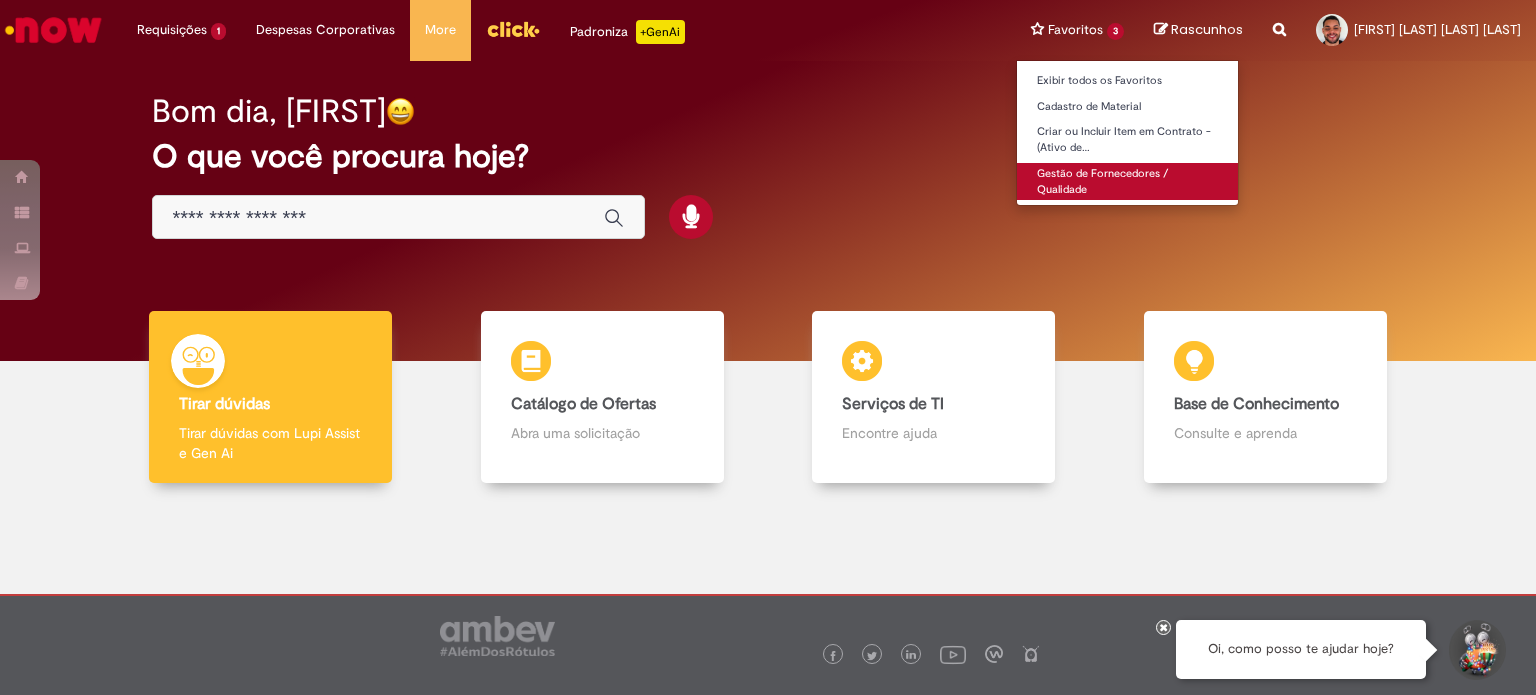 click on "Gestão de Fornecedores / Qualidade" at bounding box center (1127, 181) 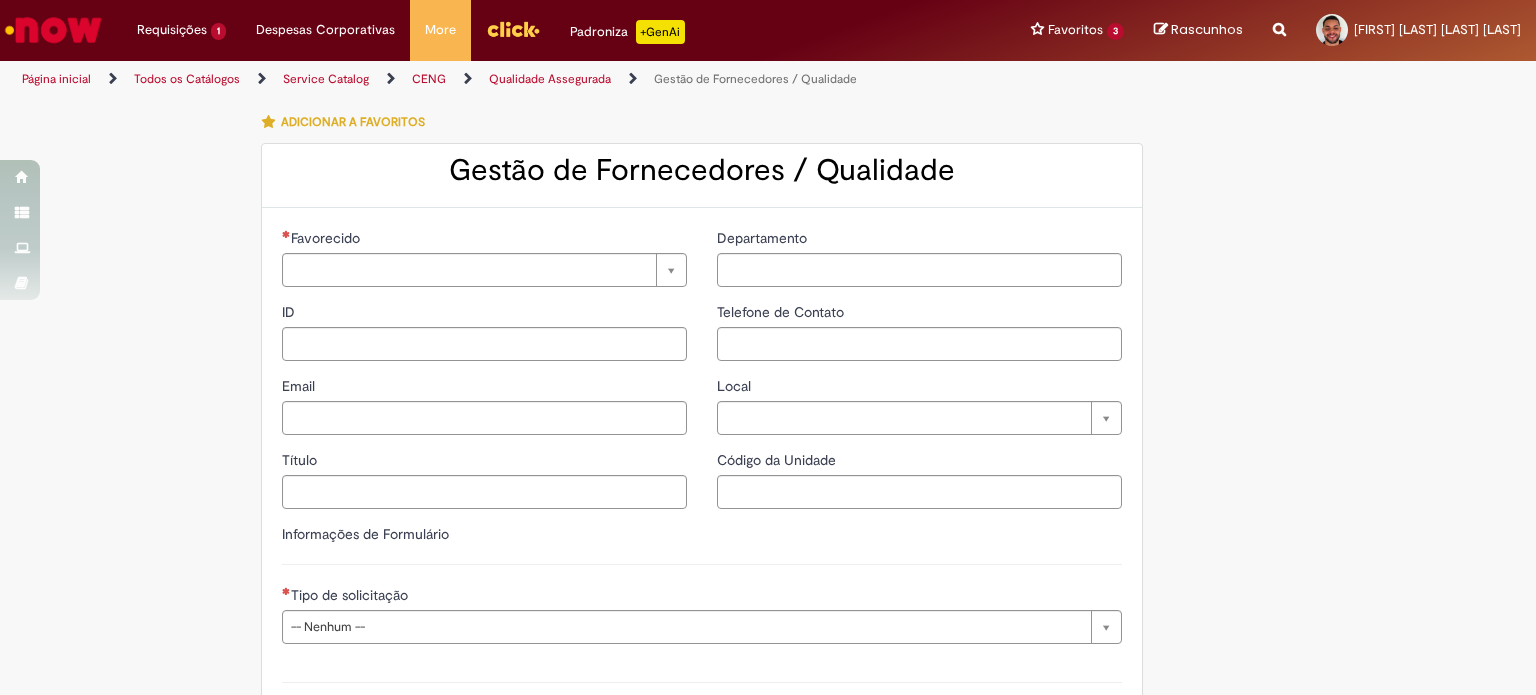 type on "********" 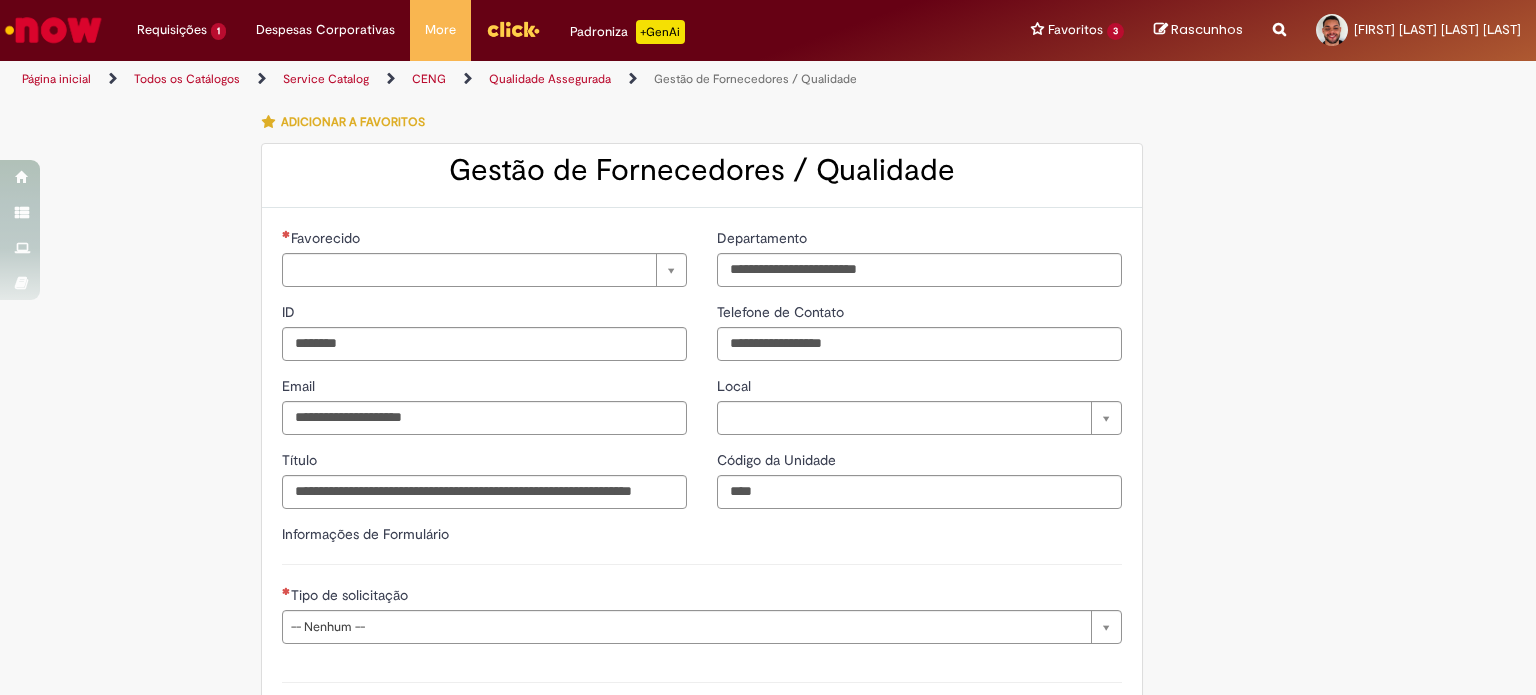 type on "**********" 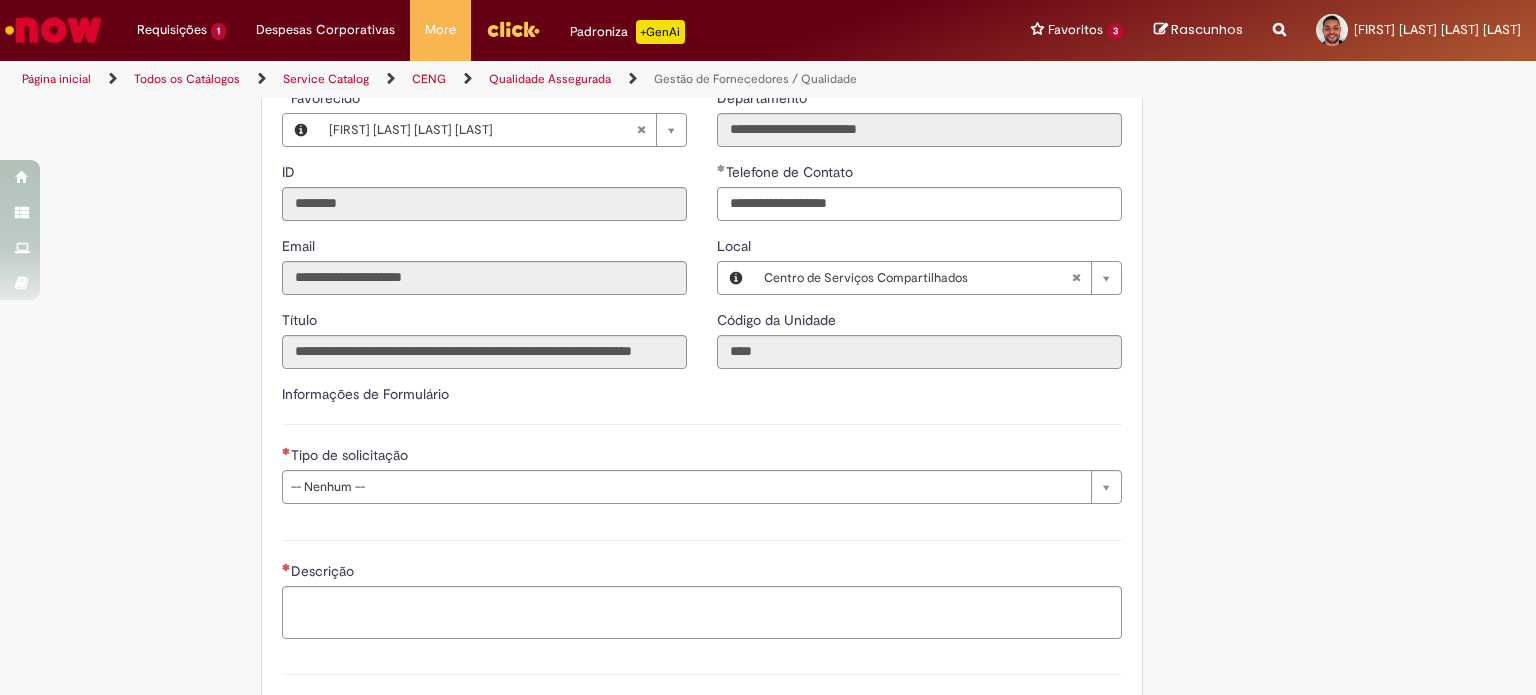 scroll, scrollTop: 400, scrollLeft: 0, axis: vertical 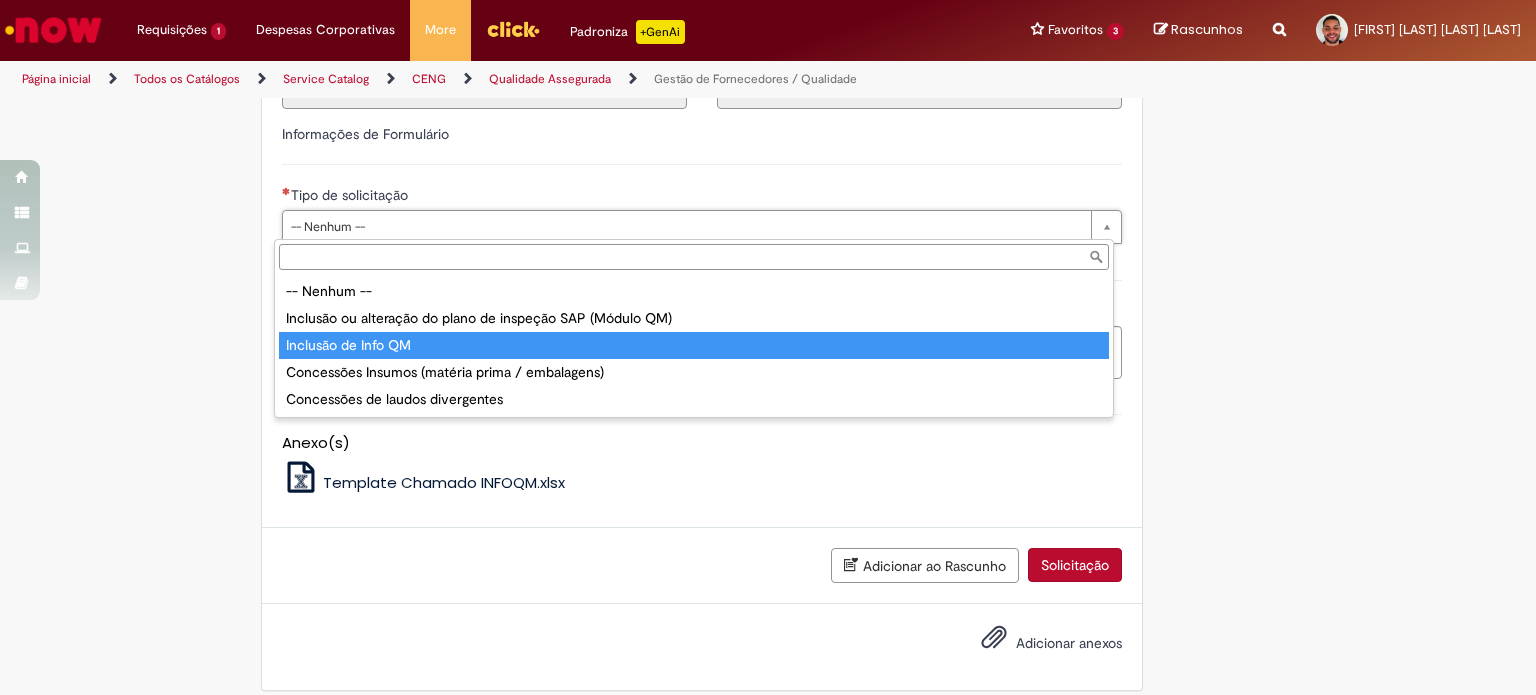type on "**********" 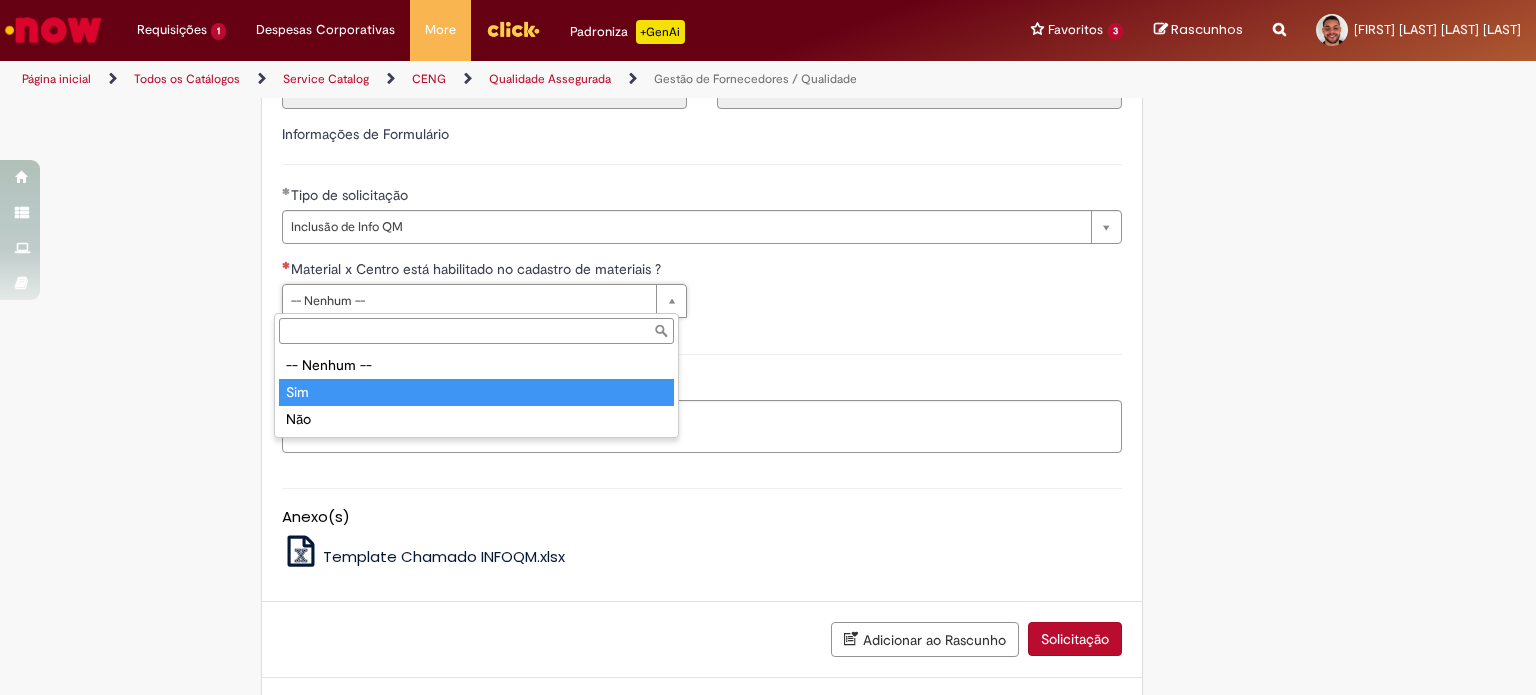 type on "***" 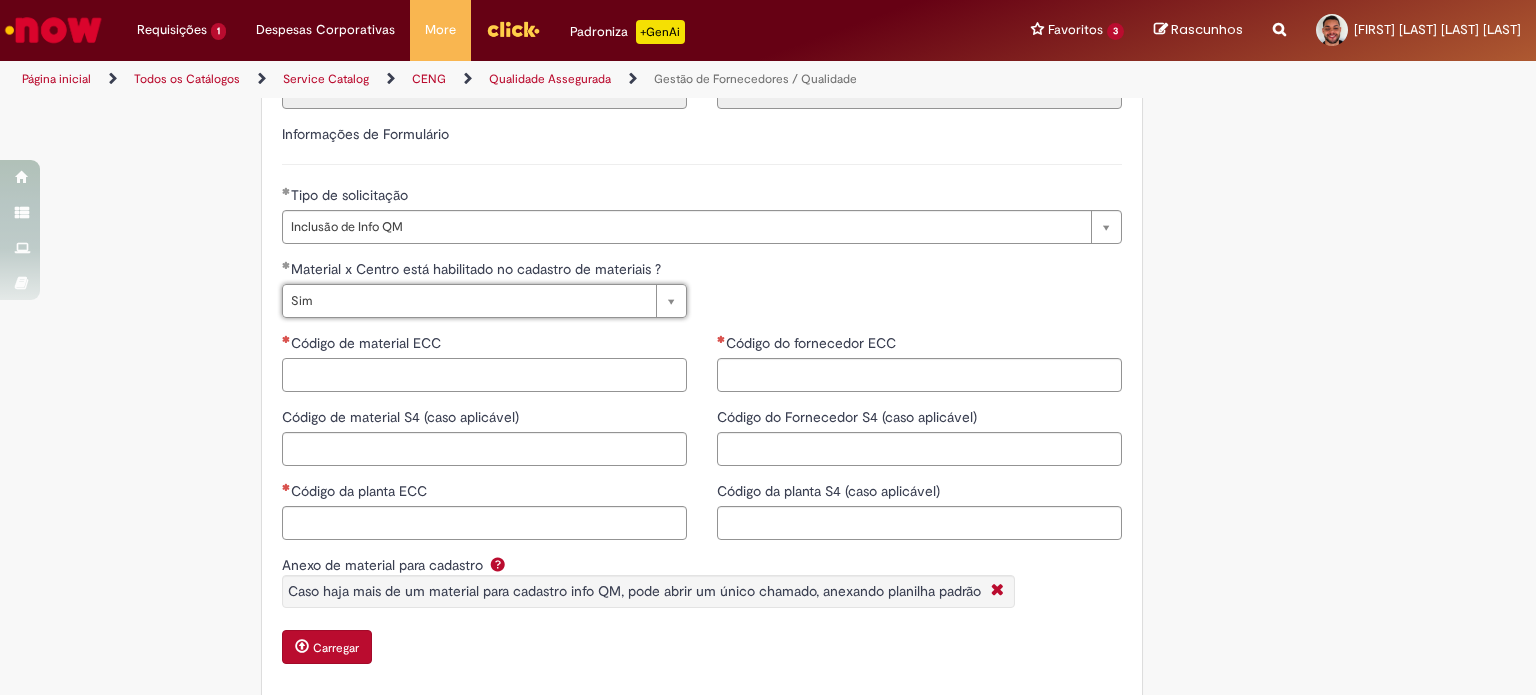click on "Código de material ECC" at bounding box center [484, 375] 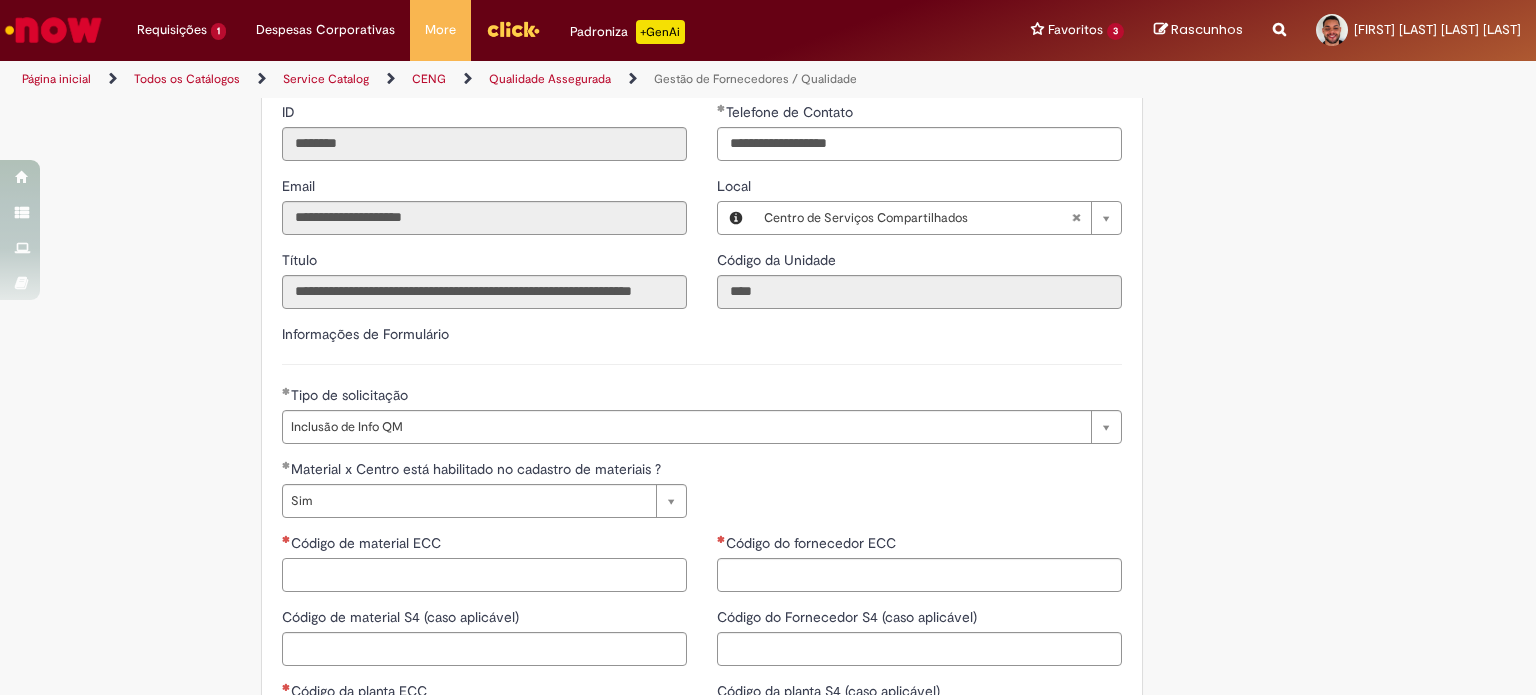 scroll, scrollTop: 400, scrollLeft: 0, axis: vertical 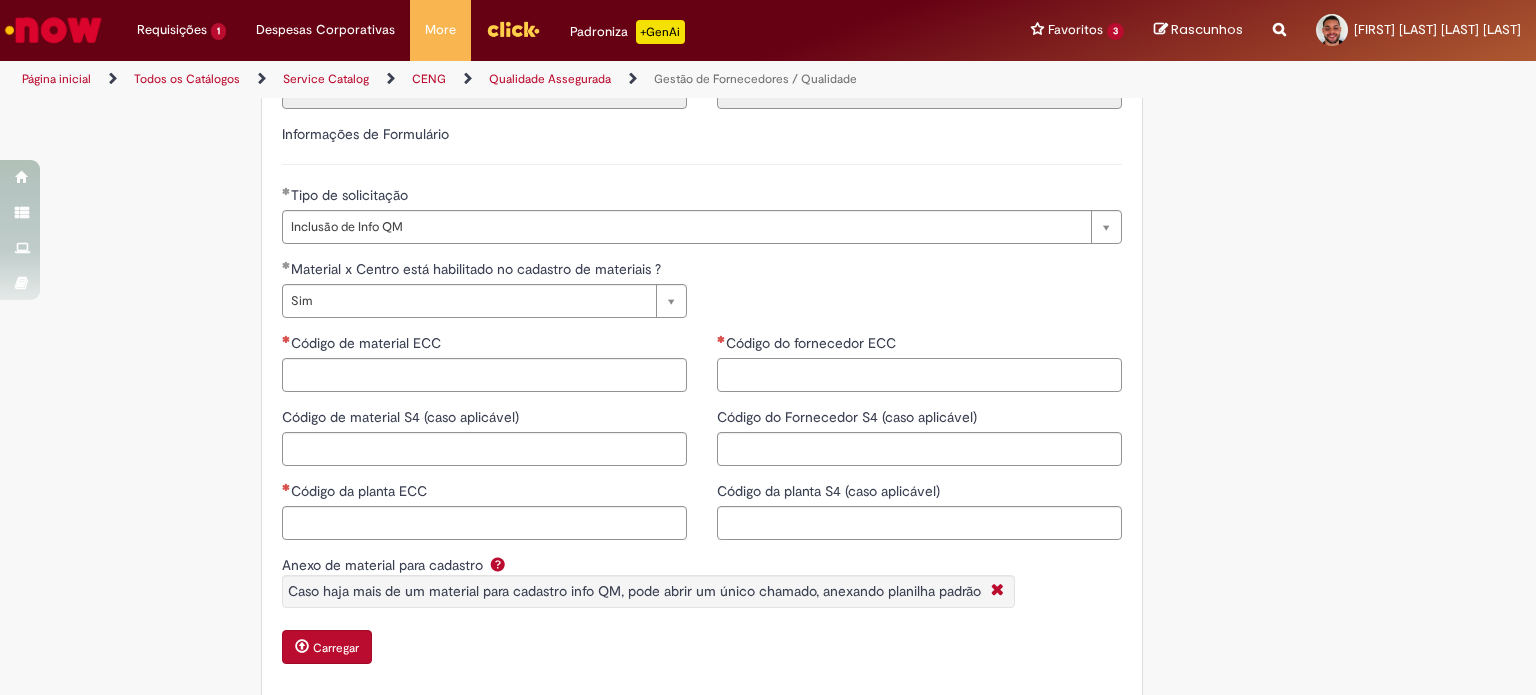 click on "Código do fornecedor ECC" at bounding box center (919, 375) 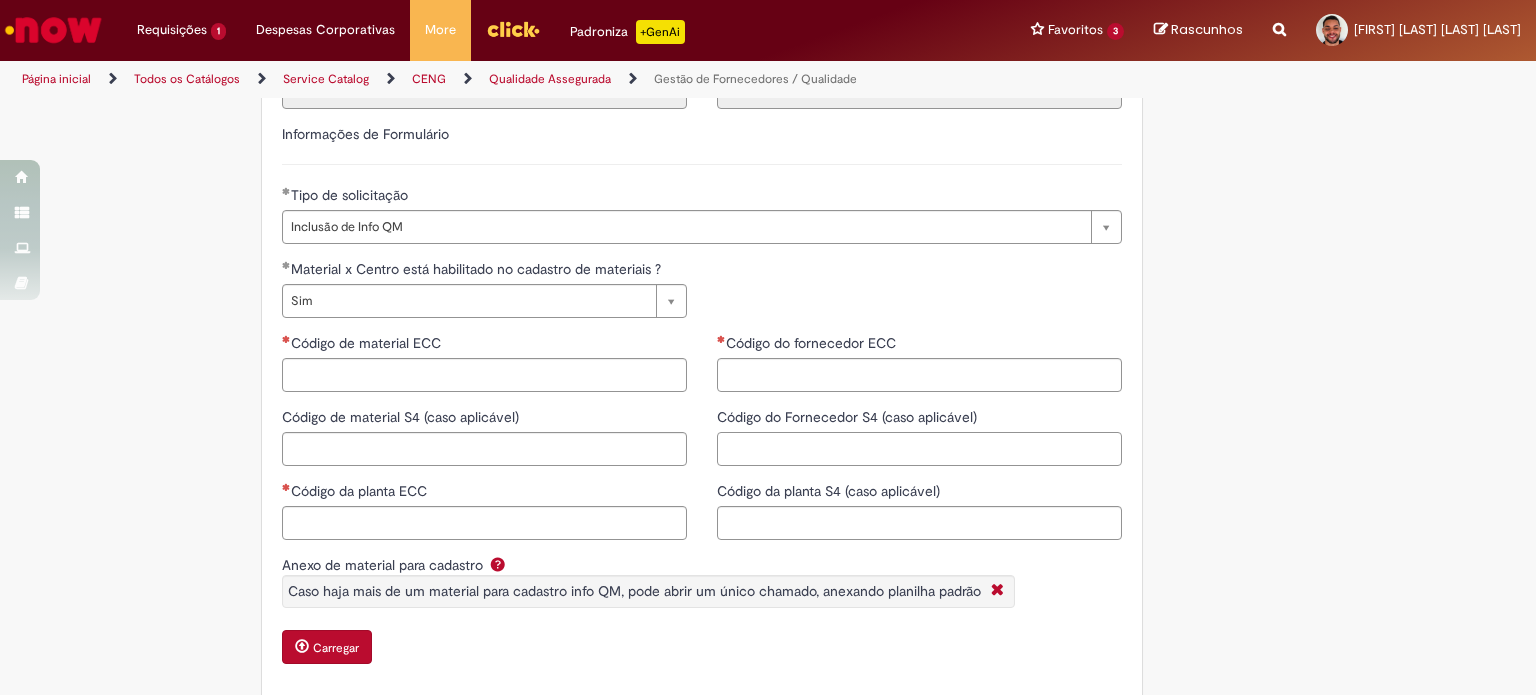 click on "Código do Fornecedor S4 (caso aplicável)" at bounding box center (919, 449) 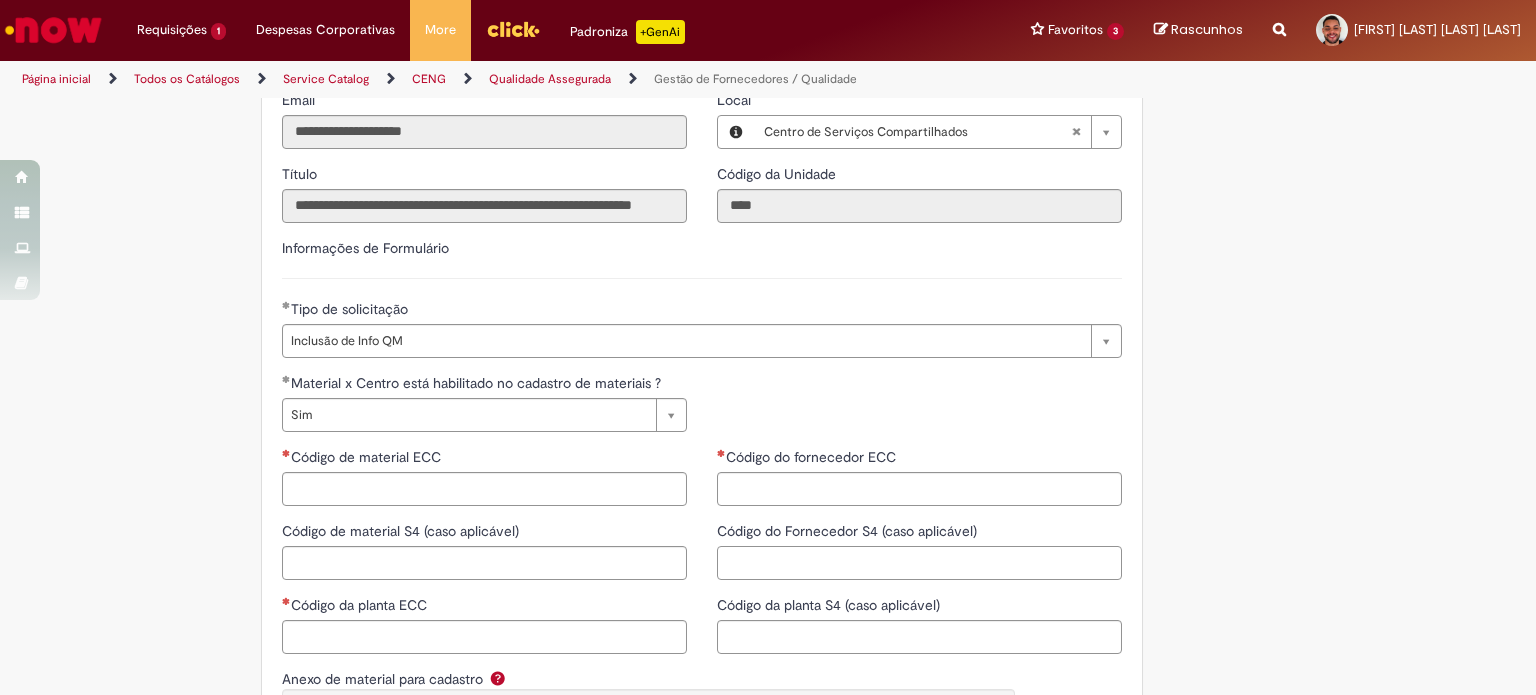 scroll, scrollTop: 200, scrollLeft: 0, axis: vertical 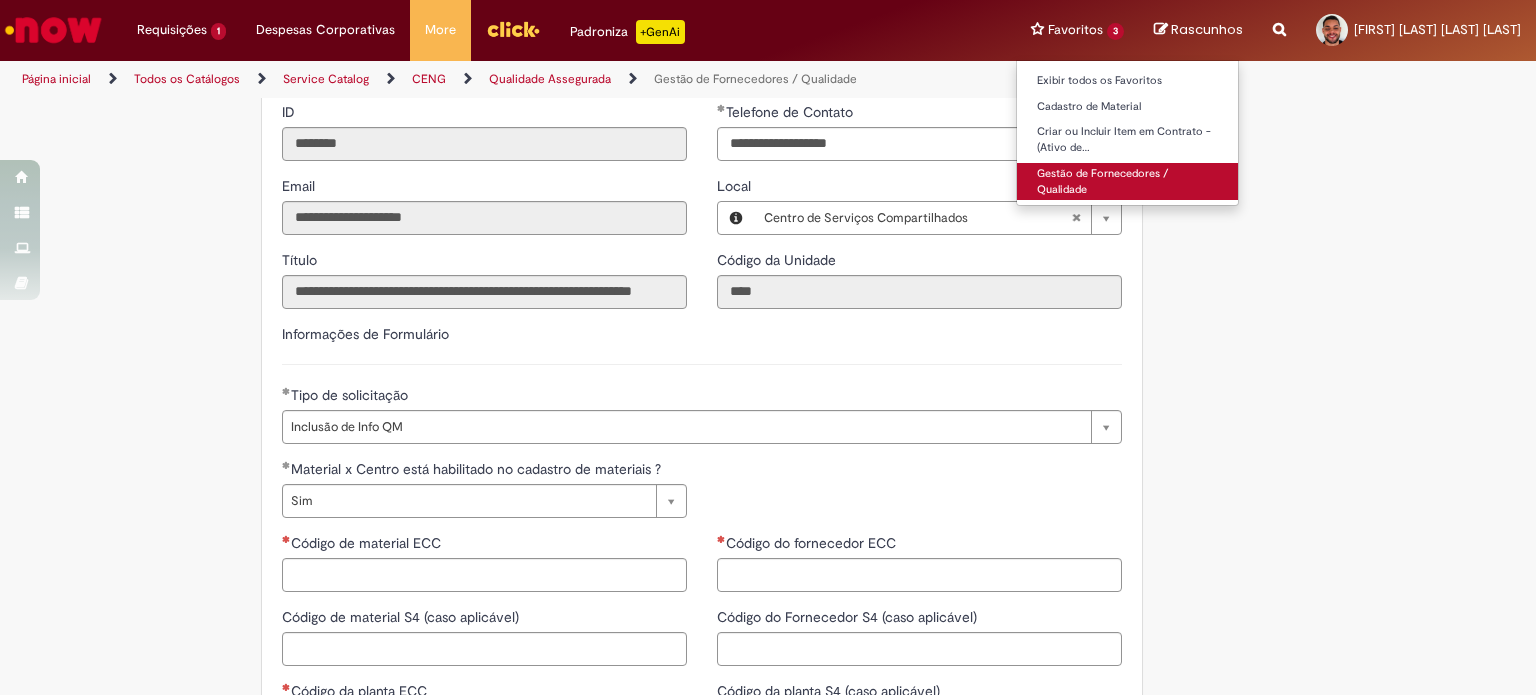 click on "Gestão de Fornecedores / Qualidade" at bounding box center (1127, 181) 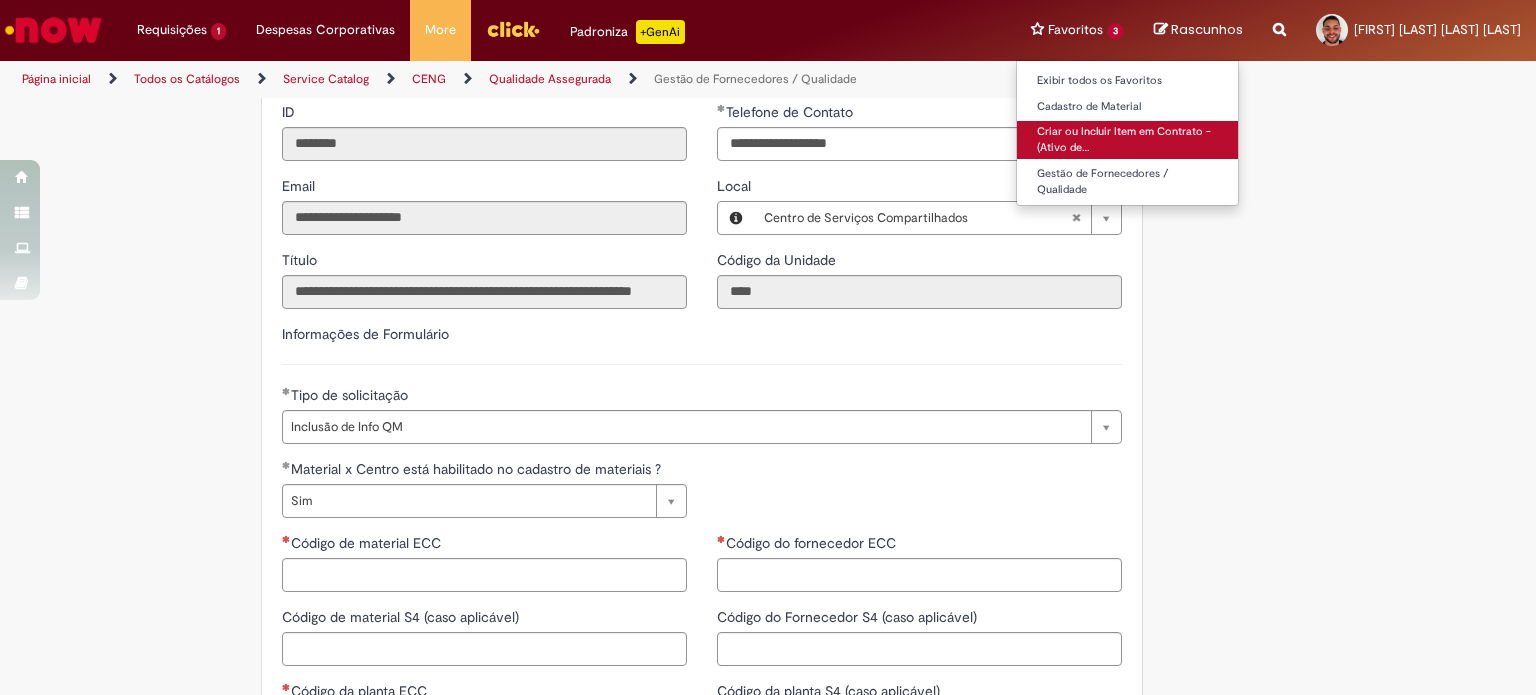 click on "Criar ou  Incluir Item em Contrato - (Ativo de…" at bounding box center [1127, 139] 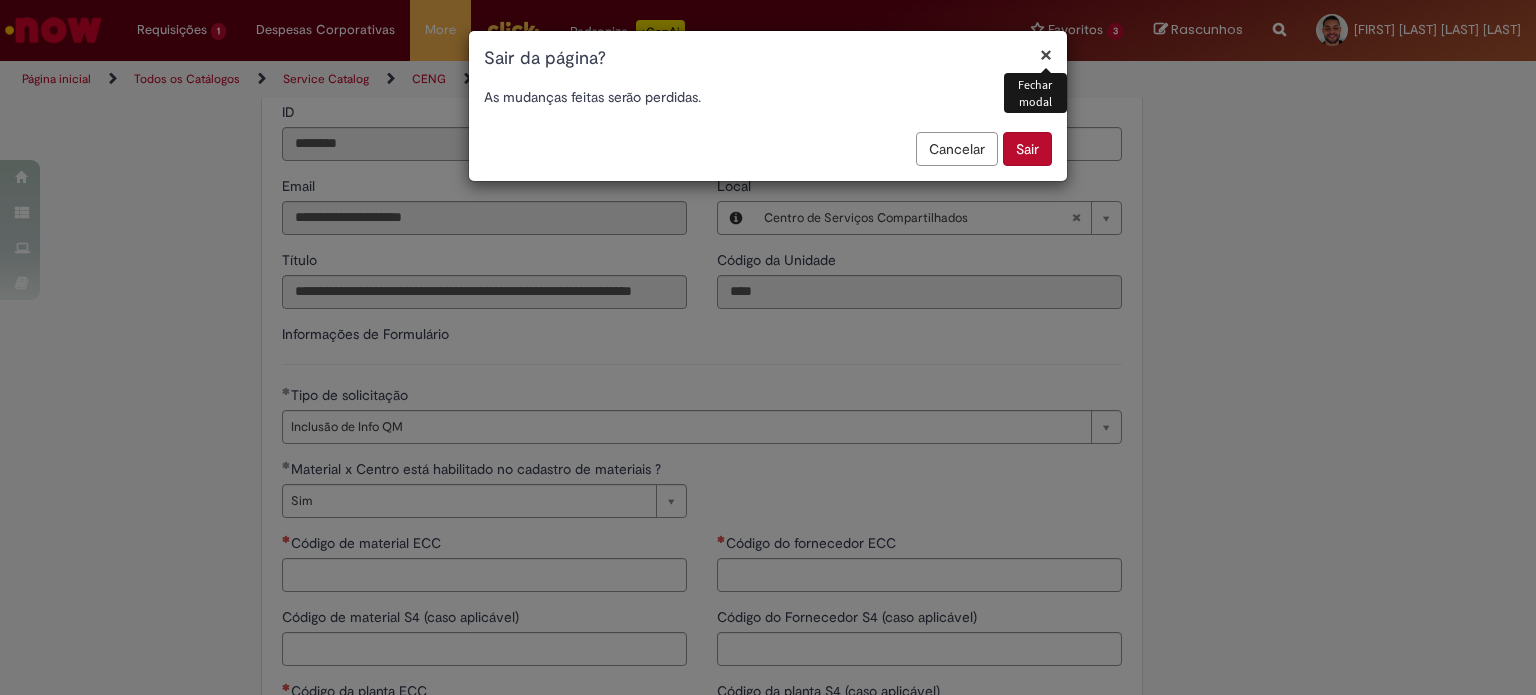 click on "Sair" at bounding box center (1027, 149) 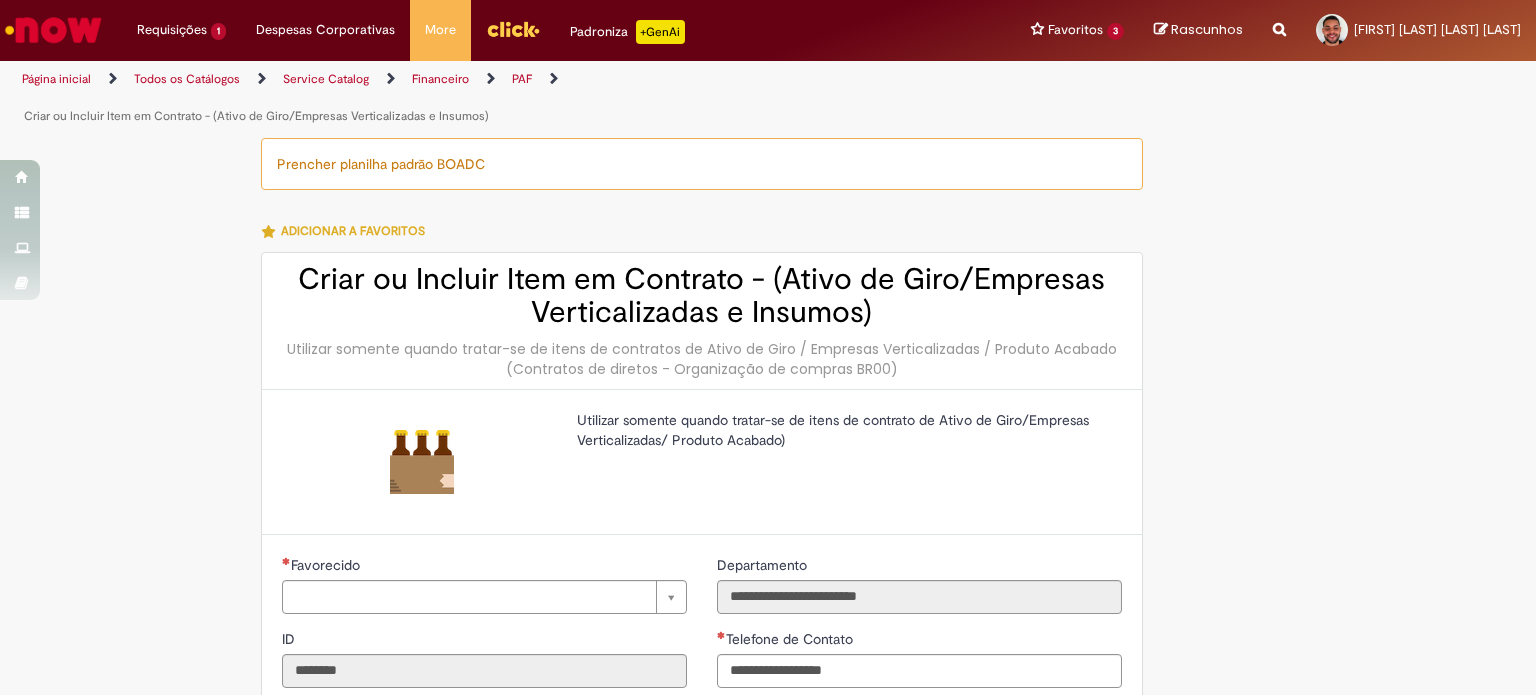 scroll, scrollTop: 0, scrollLeft: 0, axis: both 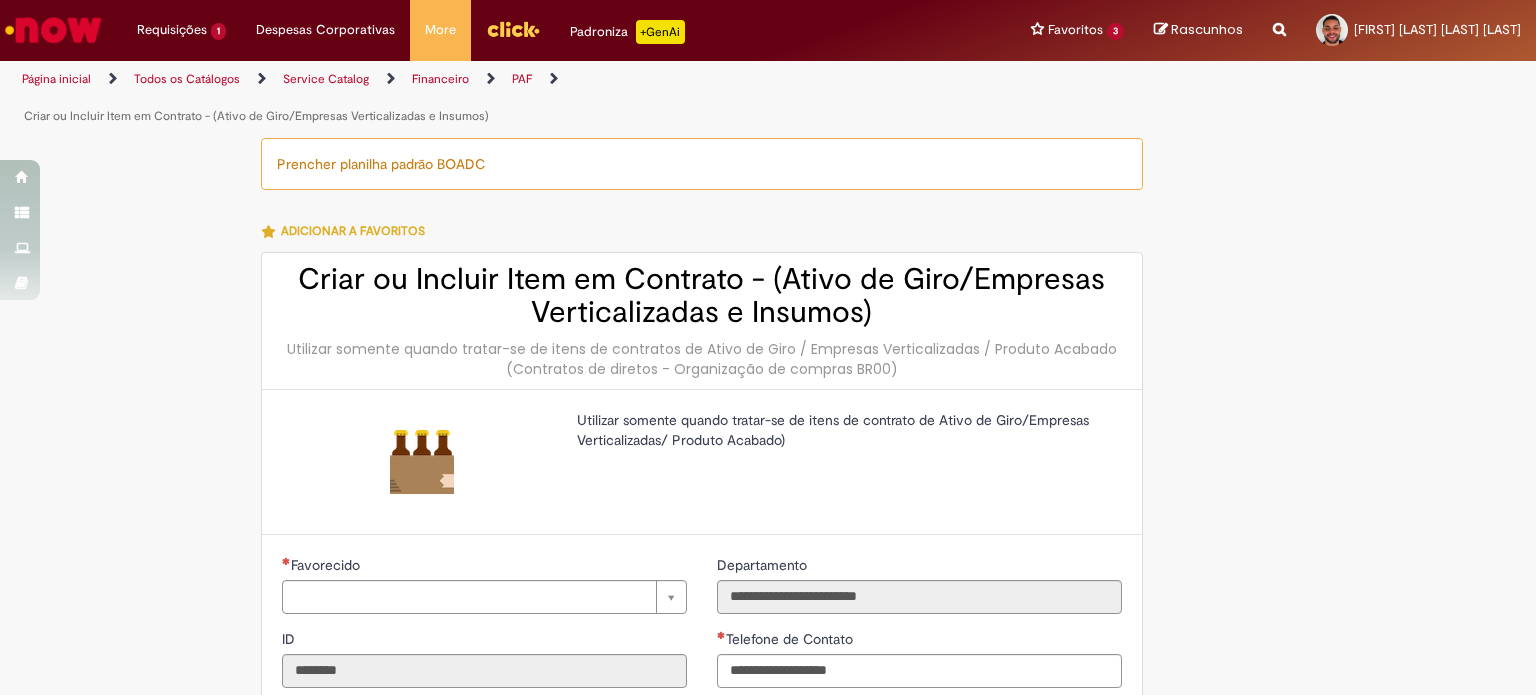 type on "**********" 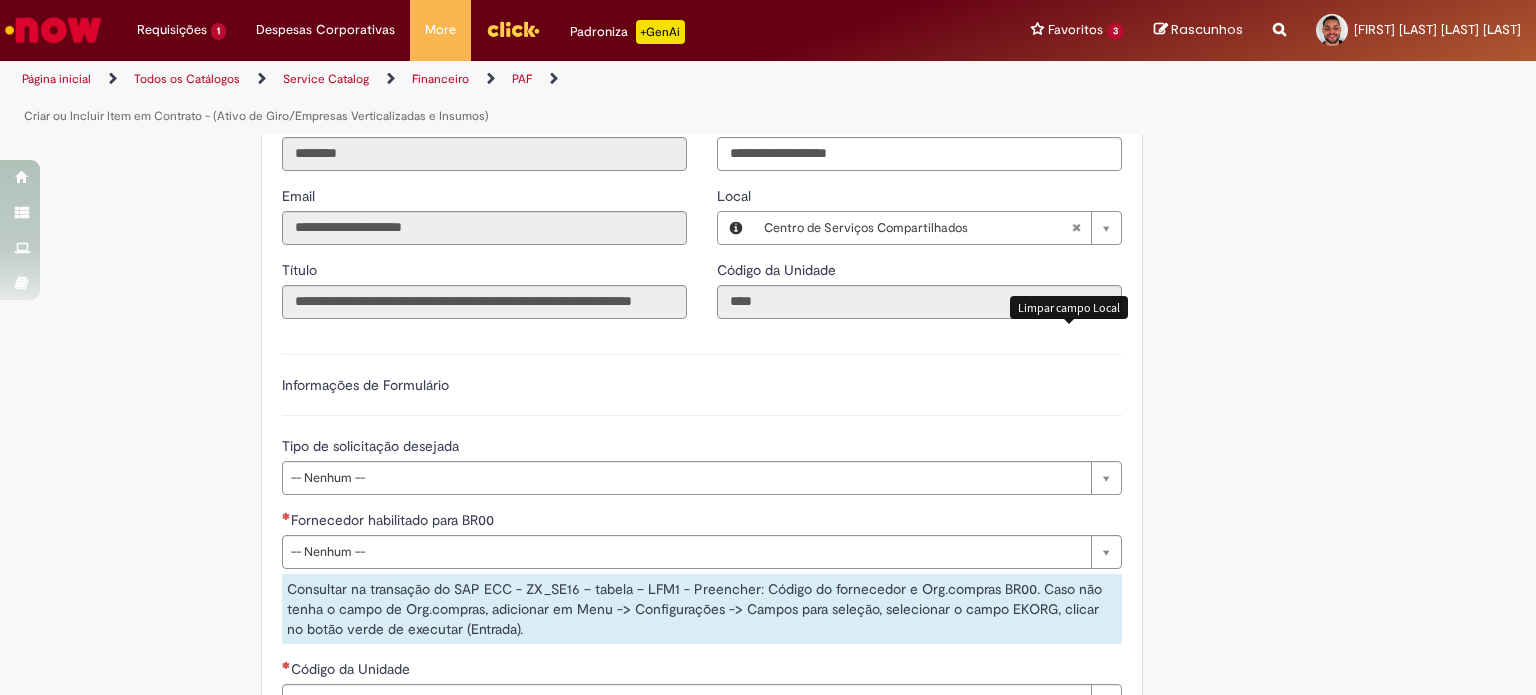 scroll, scrollTop: 700, scrollLeft: 0, axis: vertical 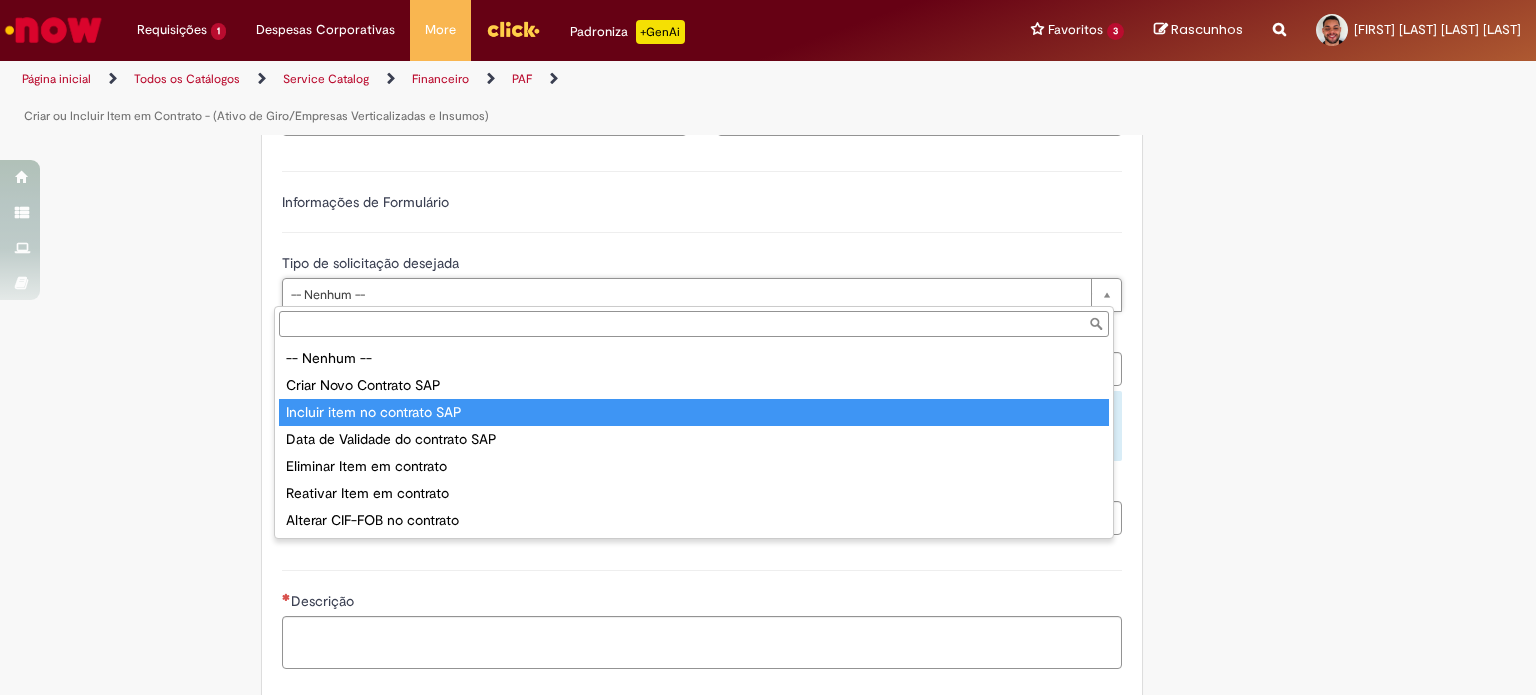 type on "**********" 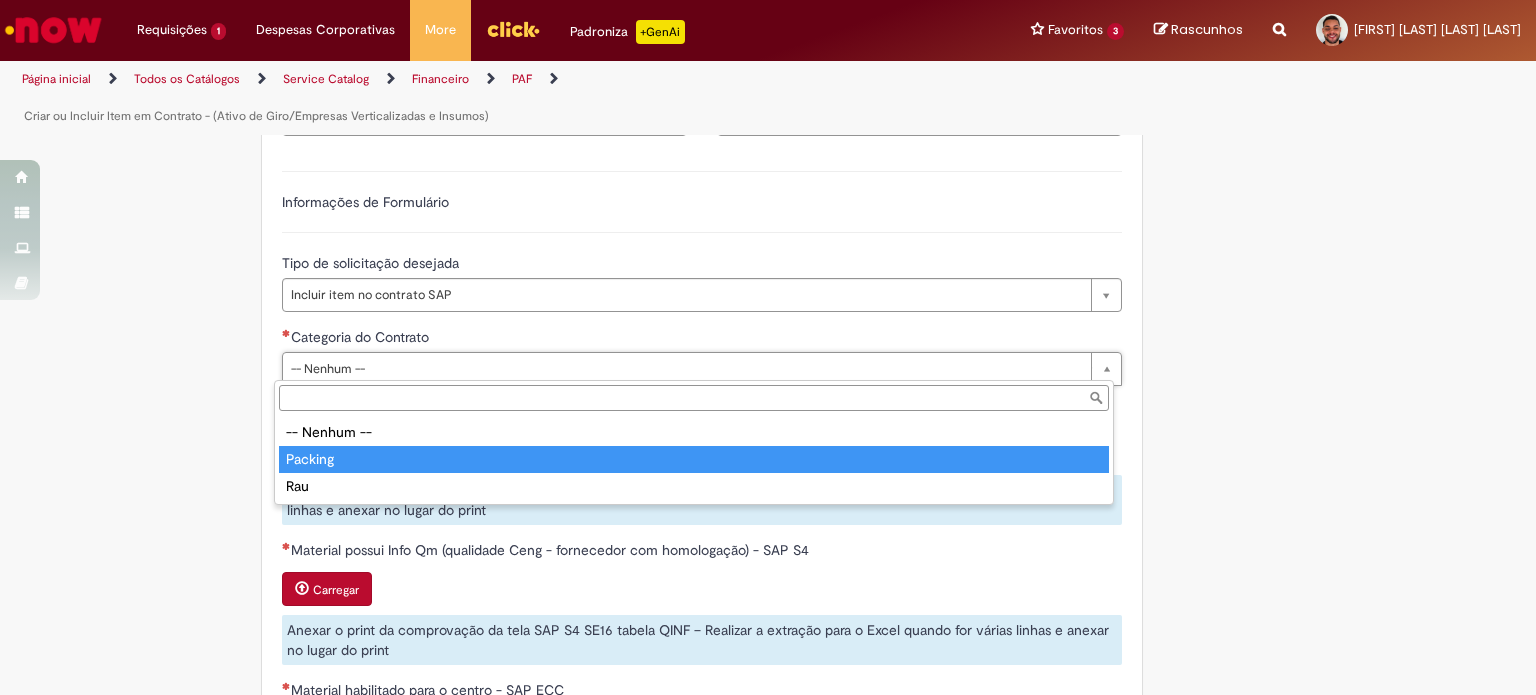 type on "*******" 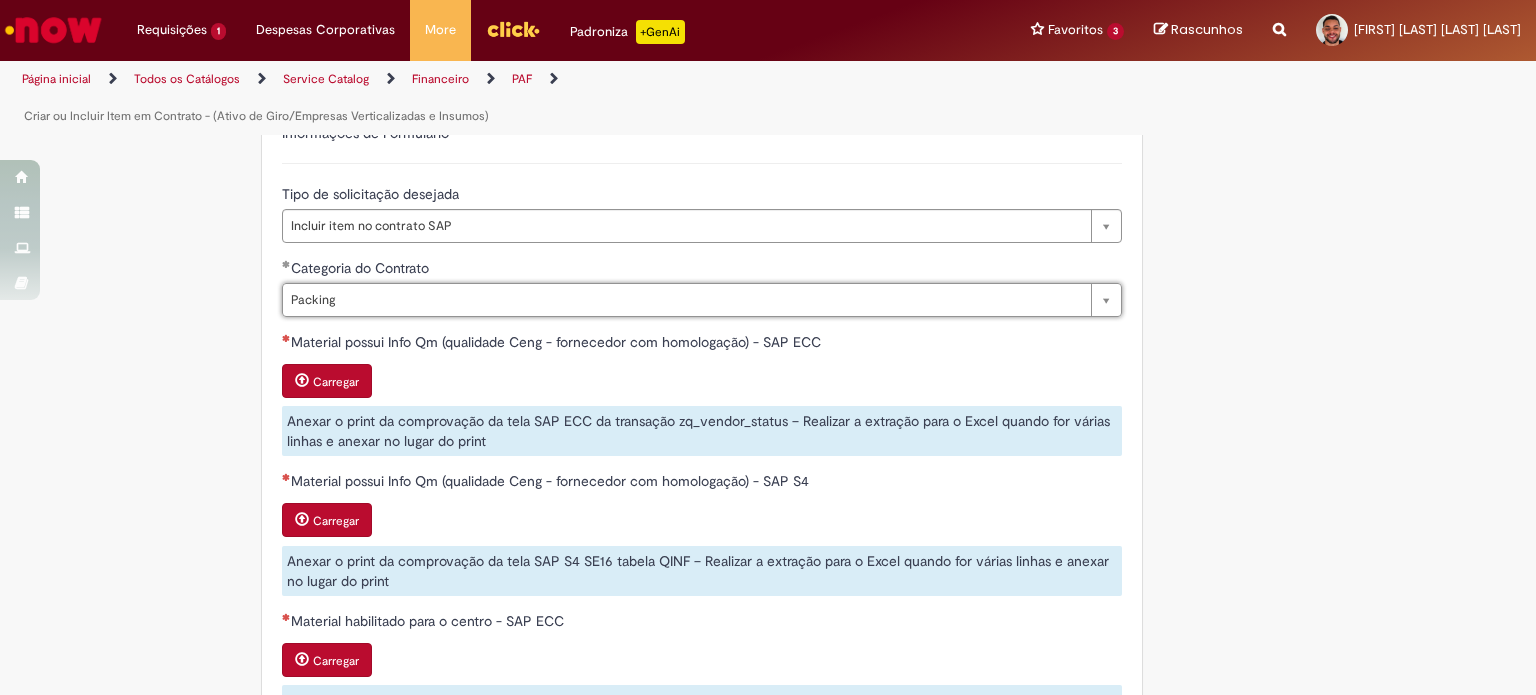 scroll, scrollTop: 800, scrollLeft: 0, axis: vertical 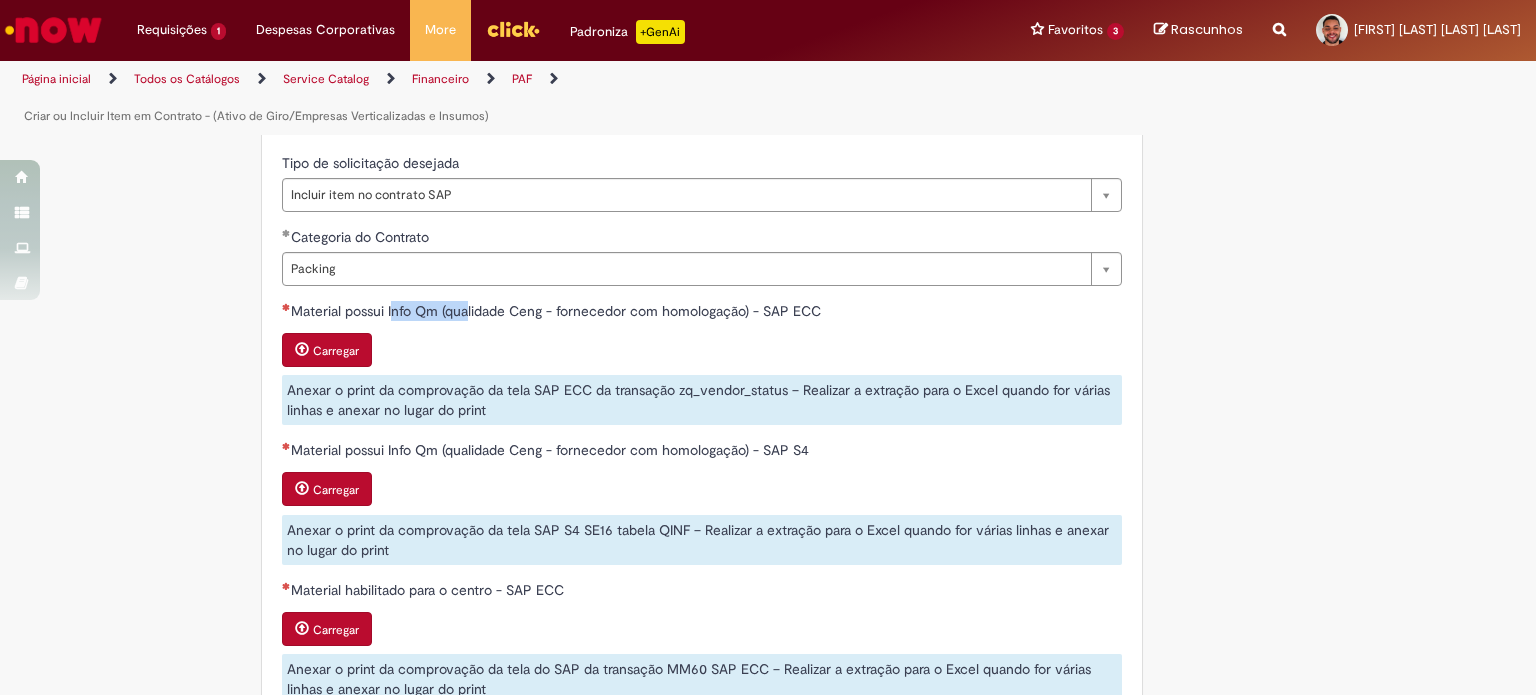 drag, startPoint x: 387, startPoint y: 309, endPoint x: 464, endPoint y: 311, distance: 77.02597 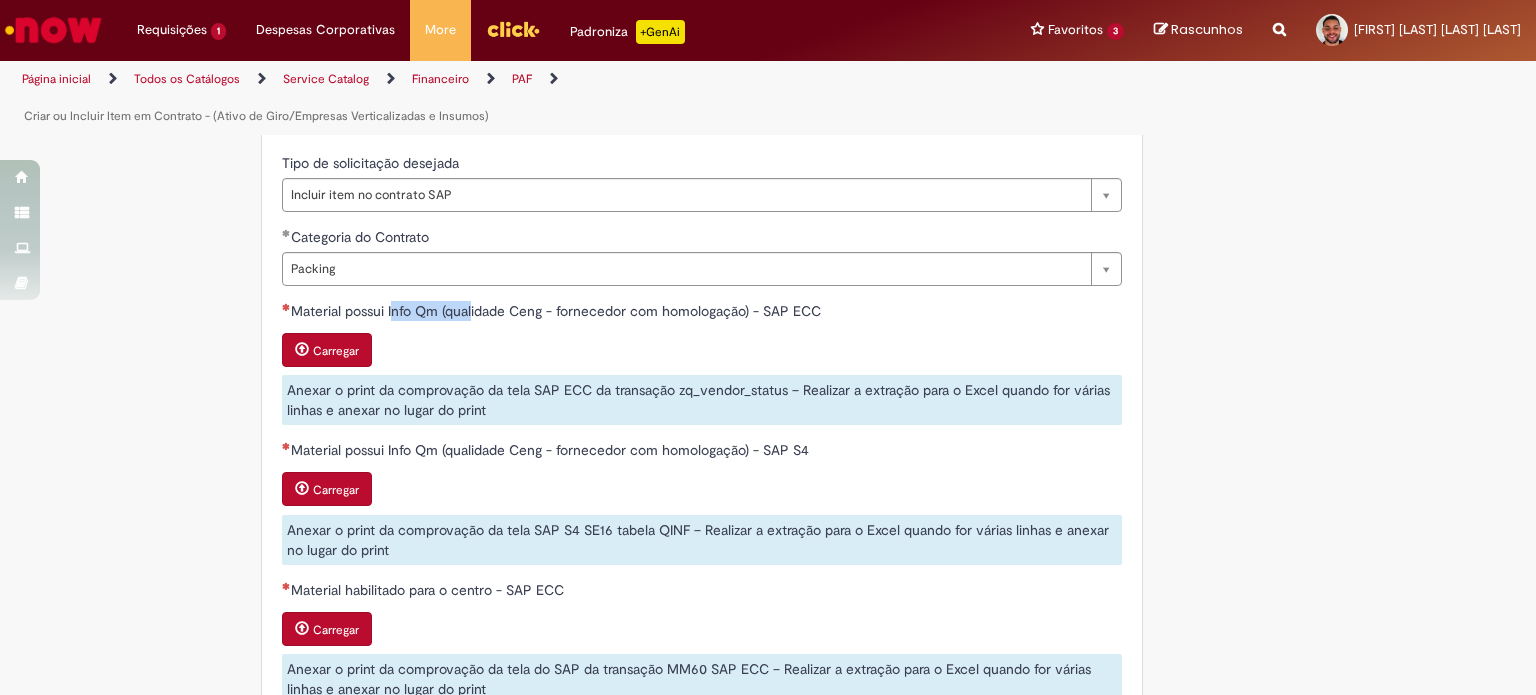 click on "Material possui Info Qm (qualidade Ceng - fornecedor com homologação) - SAP ECC" at bounding box center (558, 311) 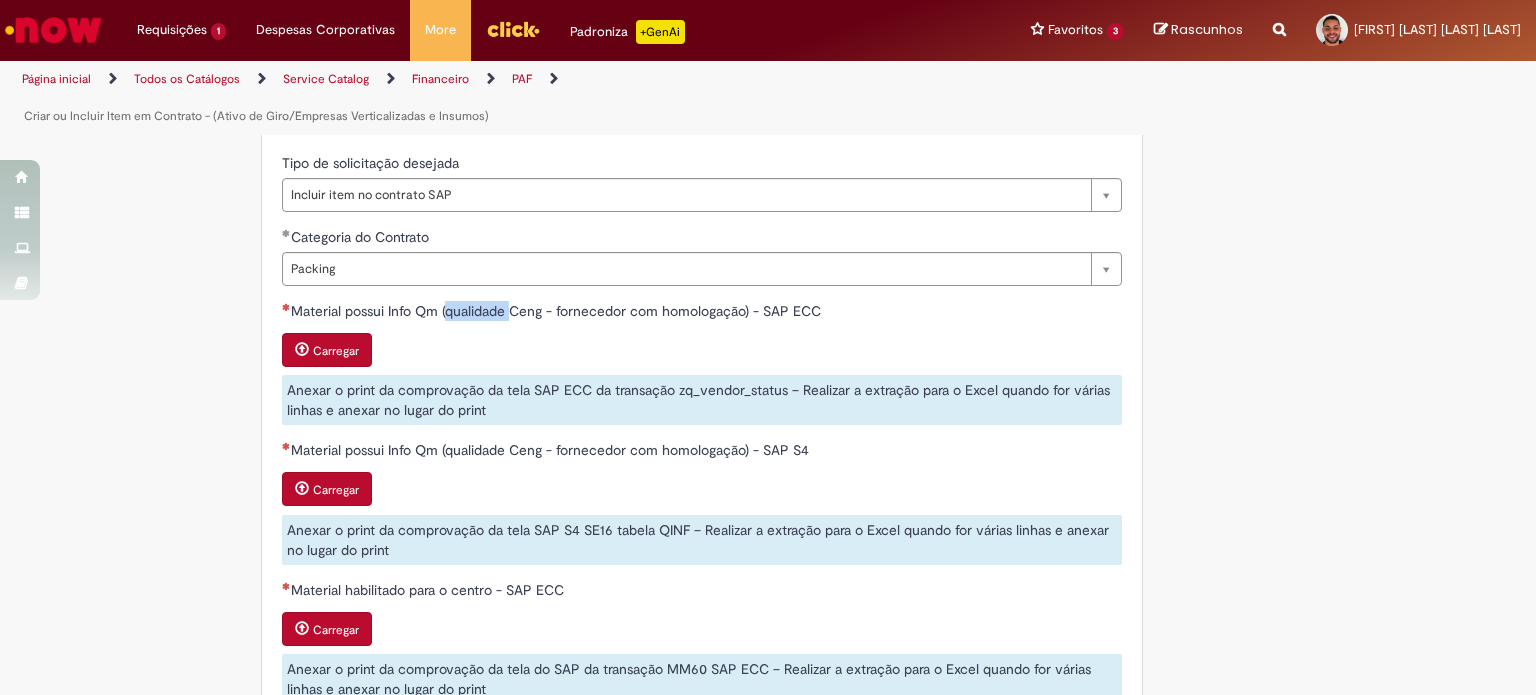click on "Material possui Info Qm (qualidade Ceng - fornecedor com homologação) - SAP ECC" at bounding box center [558, 311] 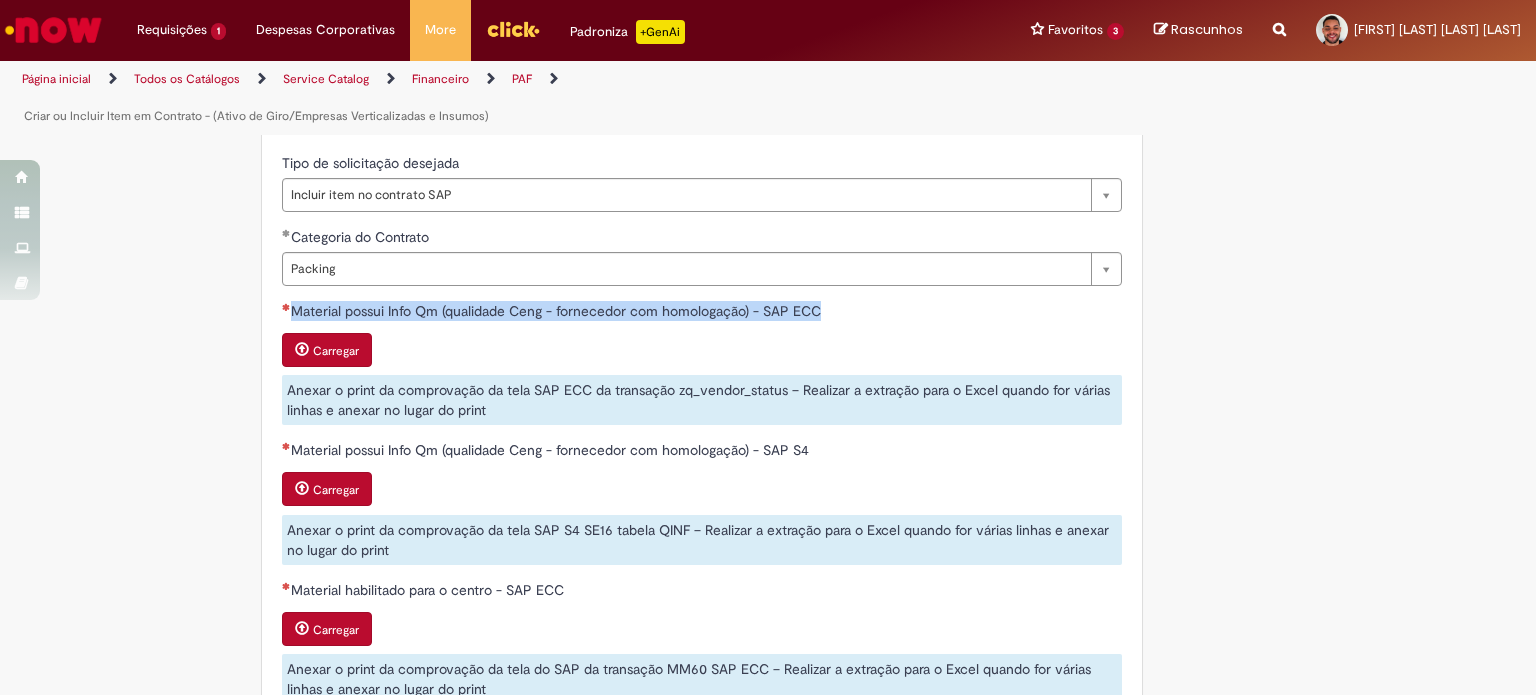 click on "Material possui Info Qm (qualidade Ceng - fornecedor com homologação) - SAP ECC" at bounding box center (558, 311) 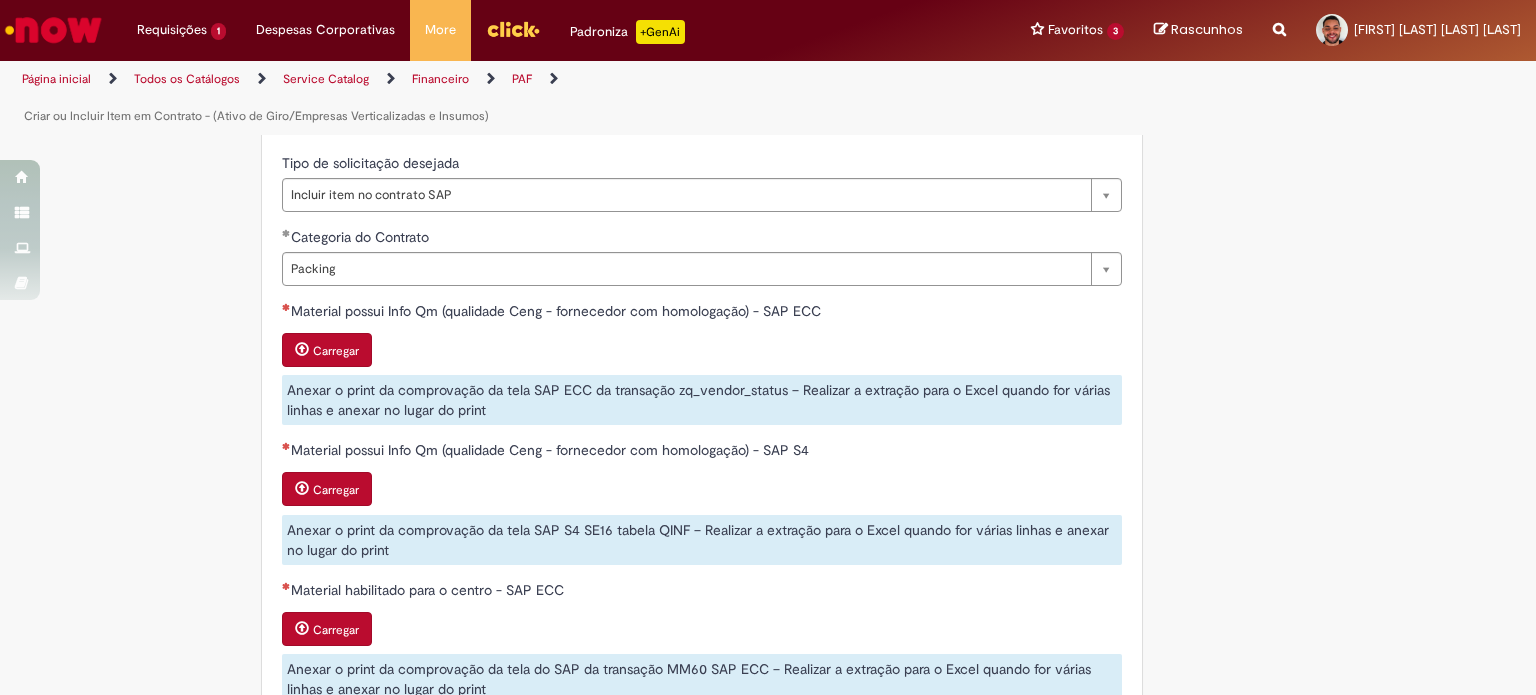 click on "**********" at bounding box center (702, 566) 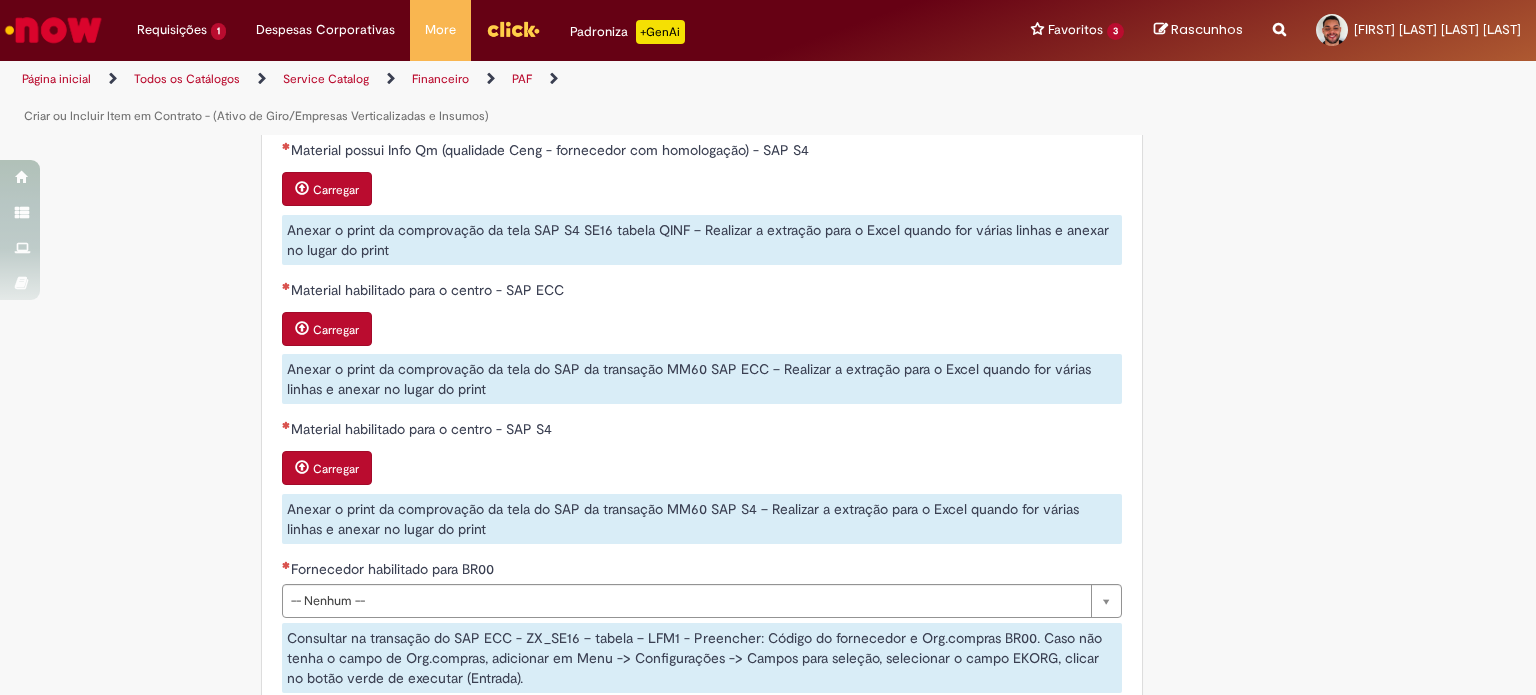 scroll, scrollTop: 1200, scrollLeft: 0, axis: vertical 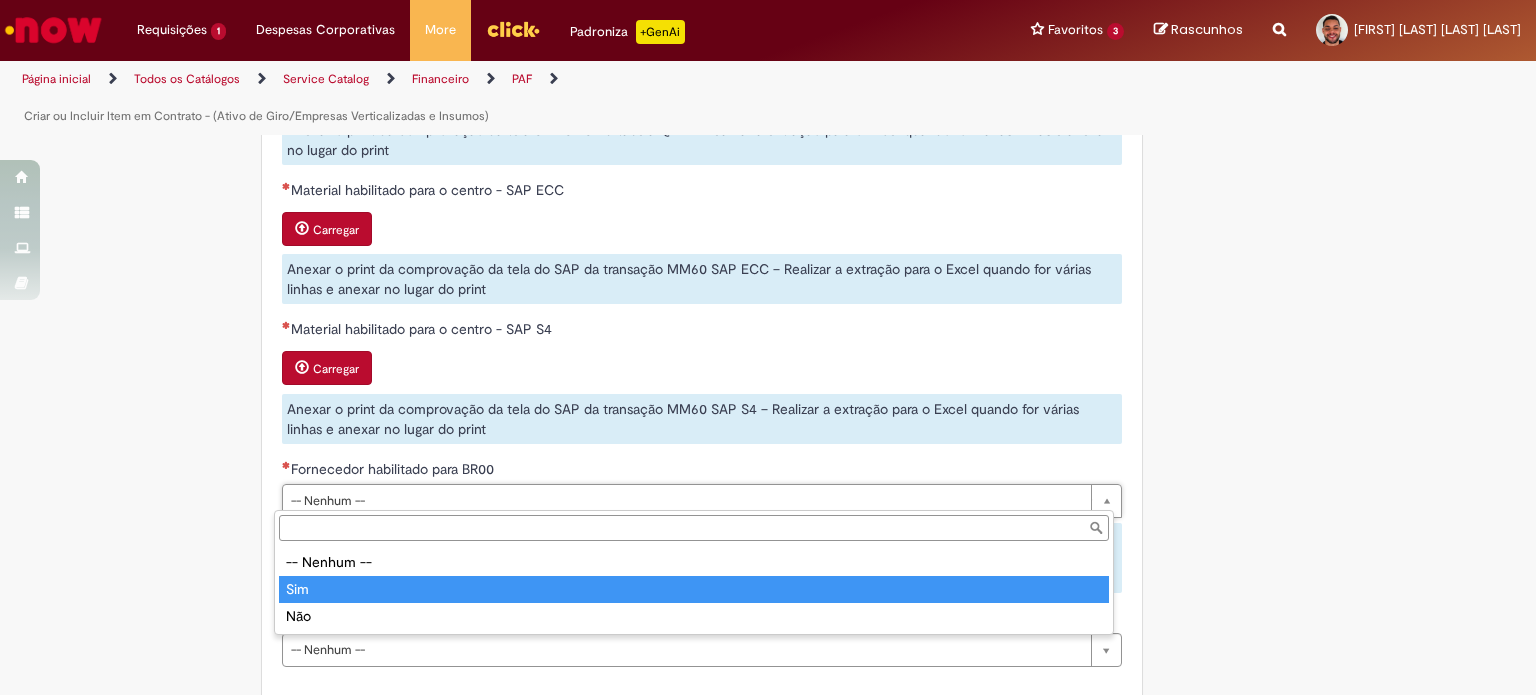type on "***" 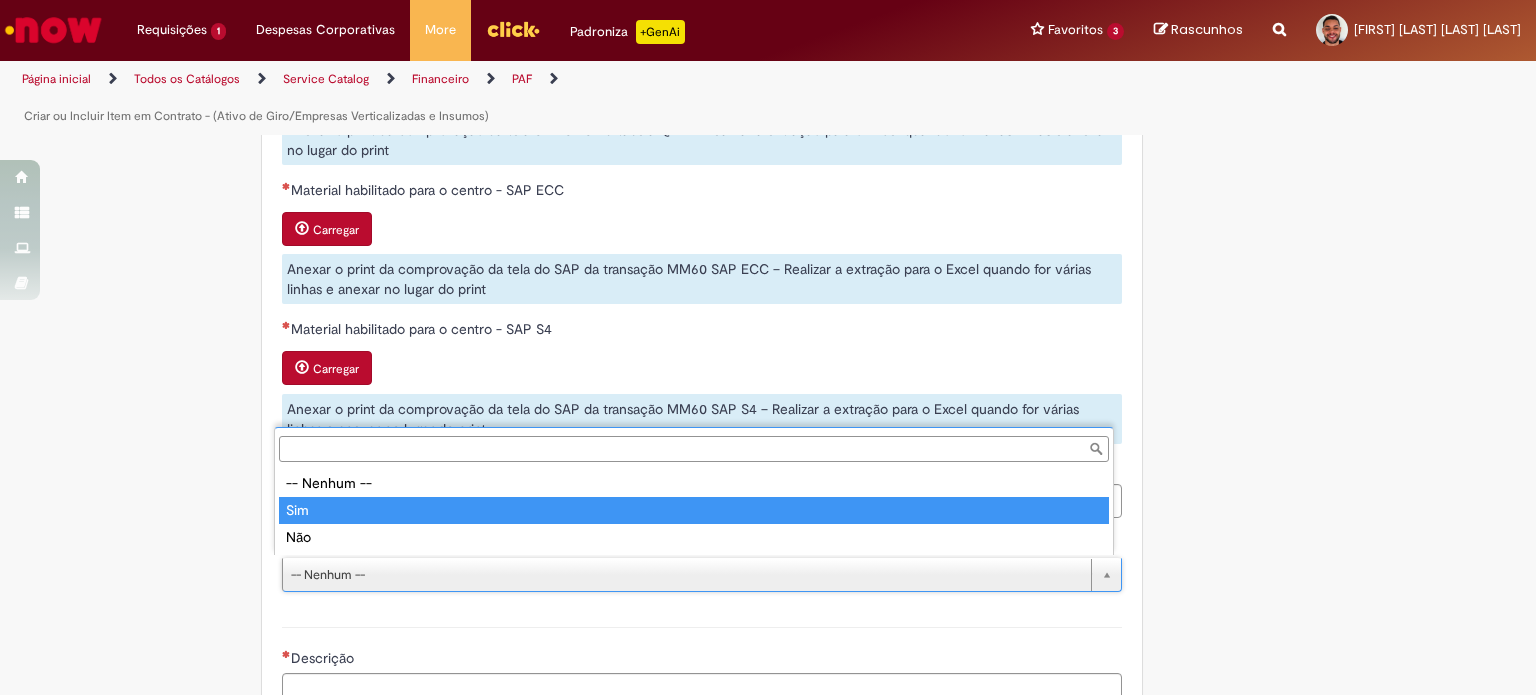 type on "***" 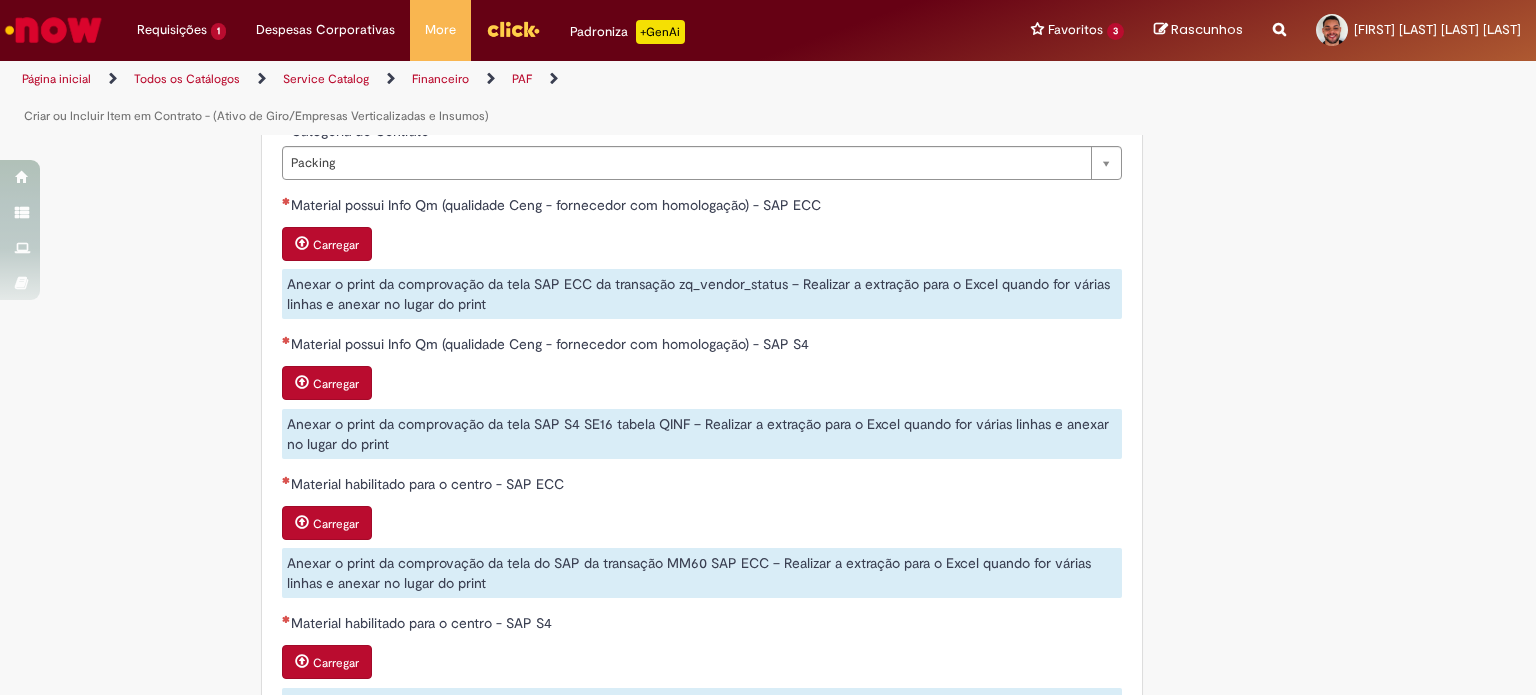 scroll, scrollTop: 800, scrollLeft: 0, axis: vertical 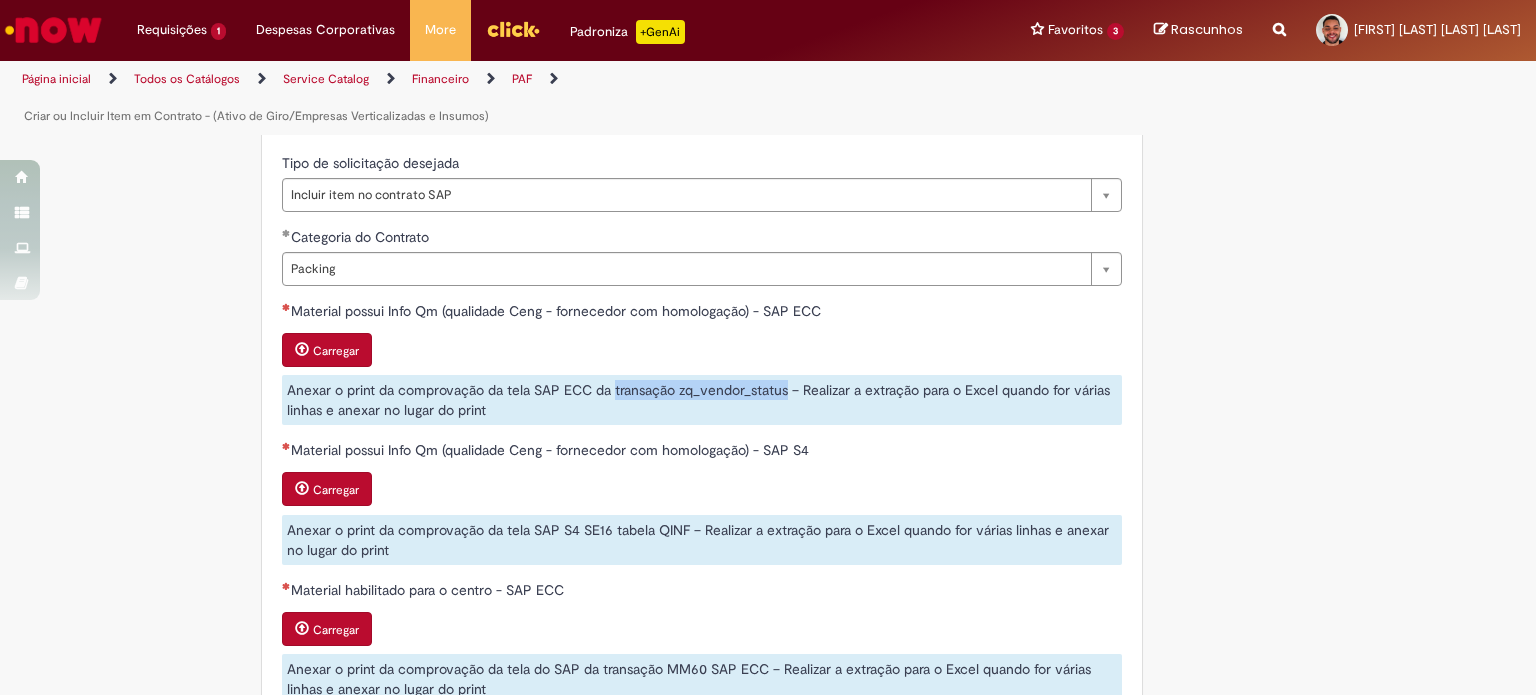 drag, startPoint x: 606, startPoint y: 383, endPoint x: 780, endPoint y: 375, distance: 174.1838 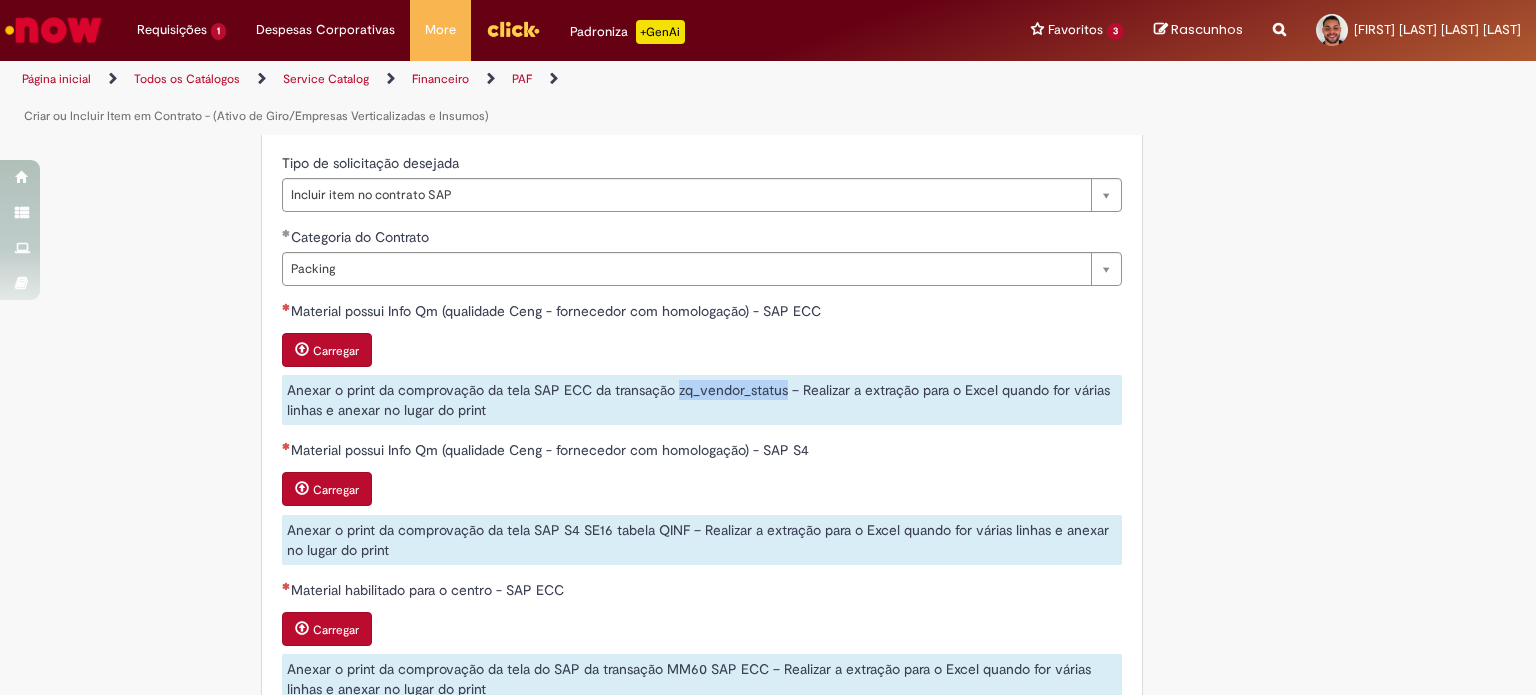 drag, startPoint x: 675, startPoint y: 385, endPoint x: 717, endPoint y: 383, distance: 42.047592 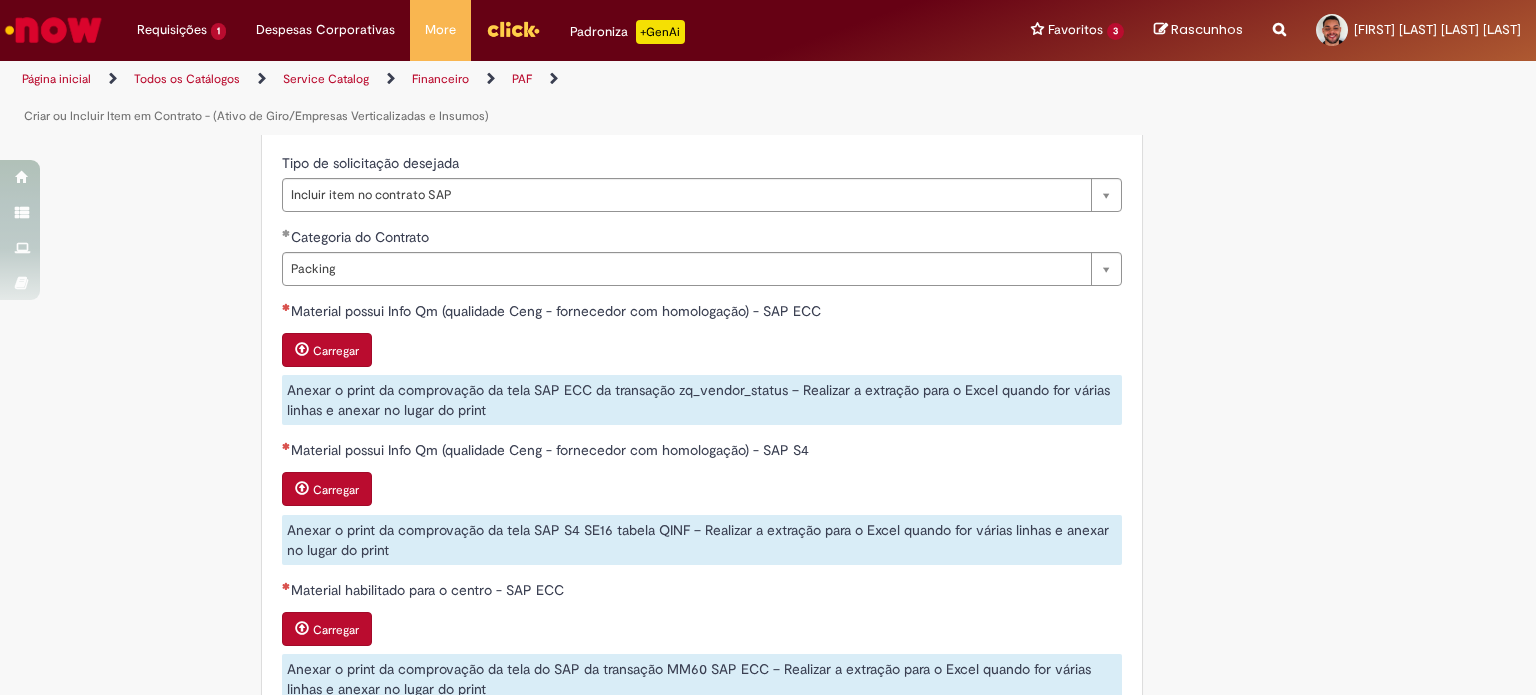 click on "**********" at bounding box center [768, 447] 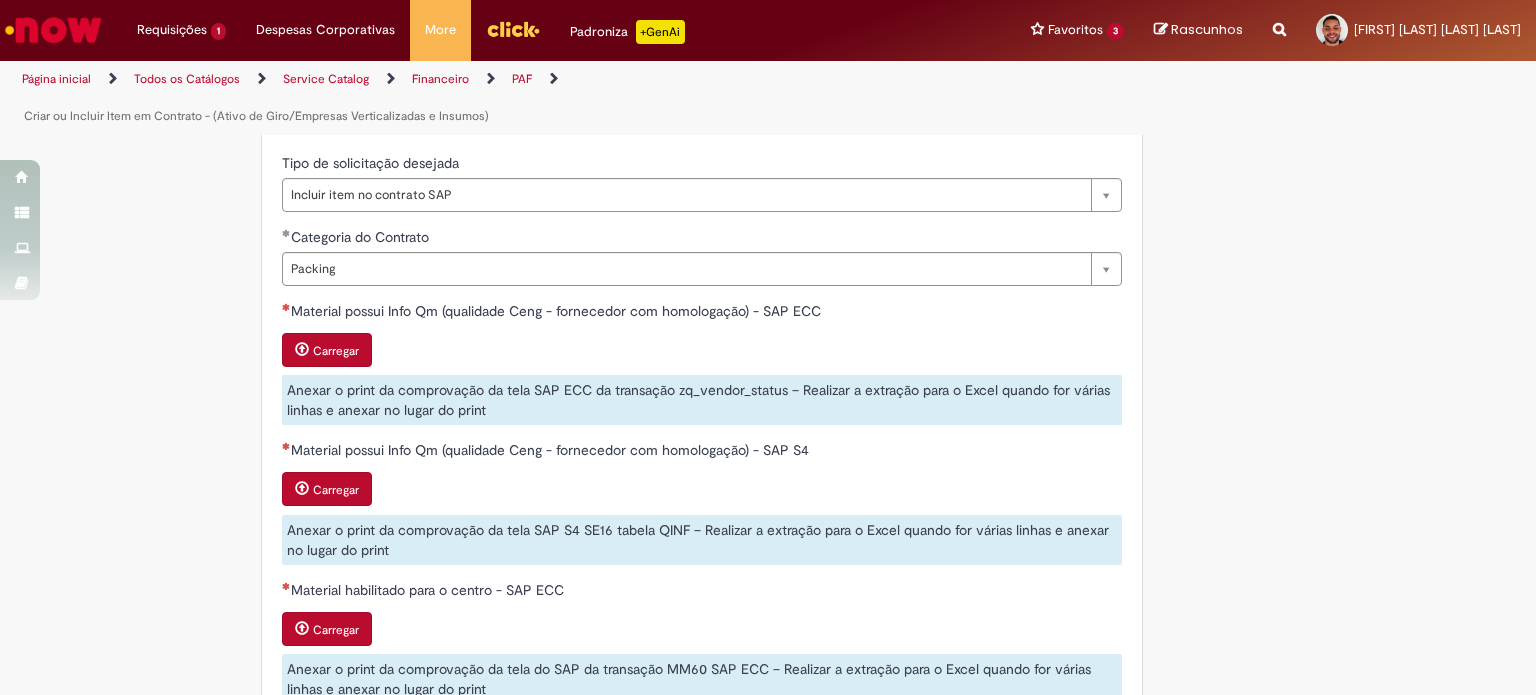 click at bounding box center (302, 349) 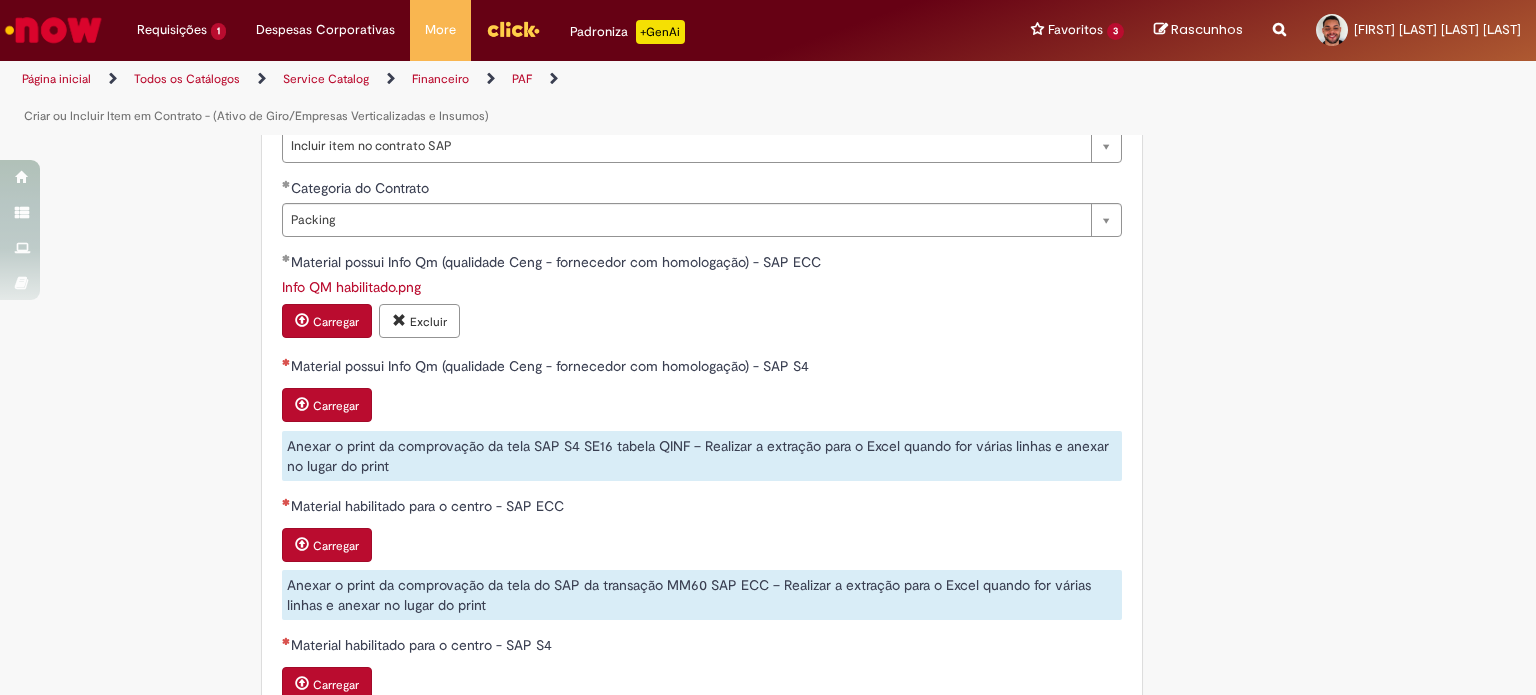 scroll, scrollTop: 815, scrollLeft: 0, axis: vertical 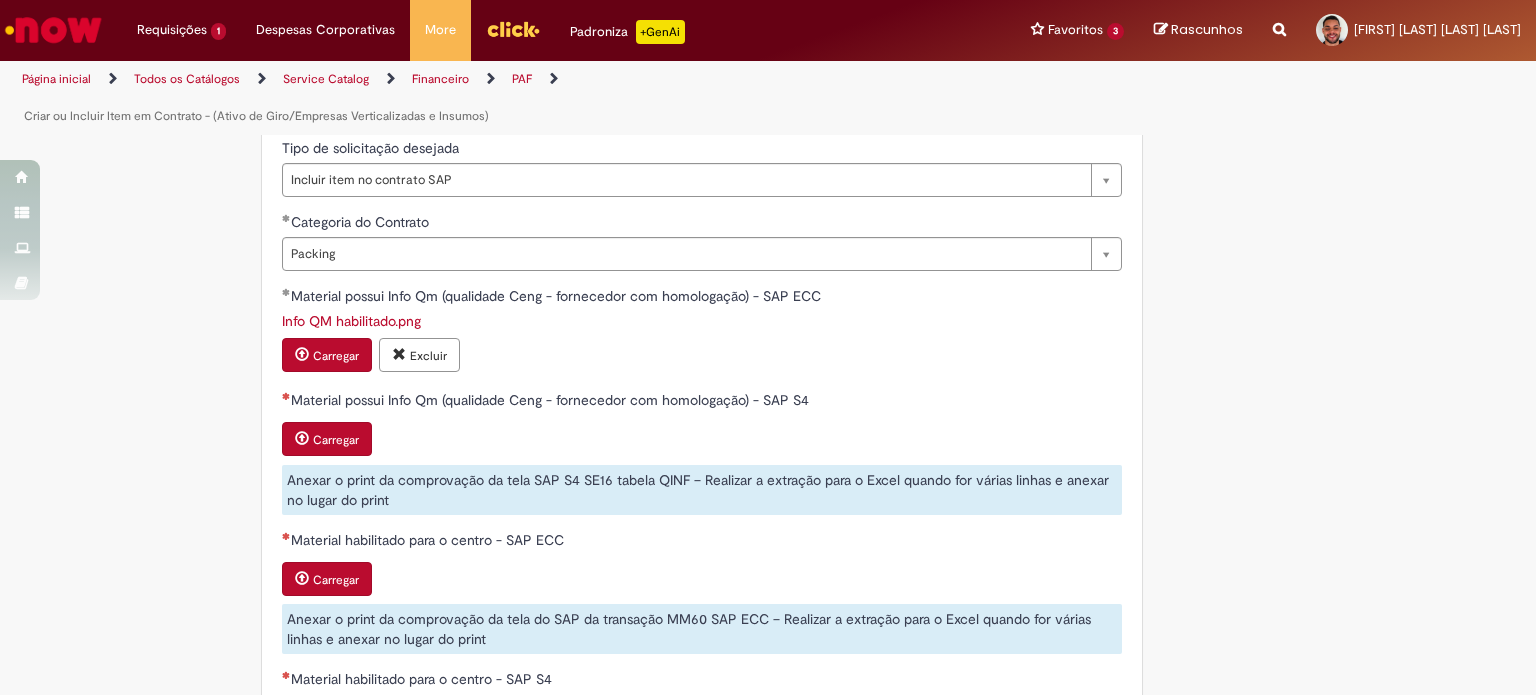 drag, startPoint x: 442, startPoint y: 405, endPoint x: 406, endPoint y: 435, distance: 46.8615 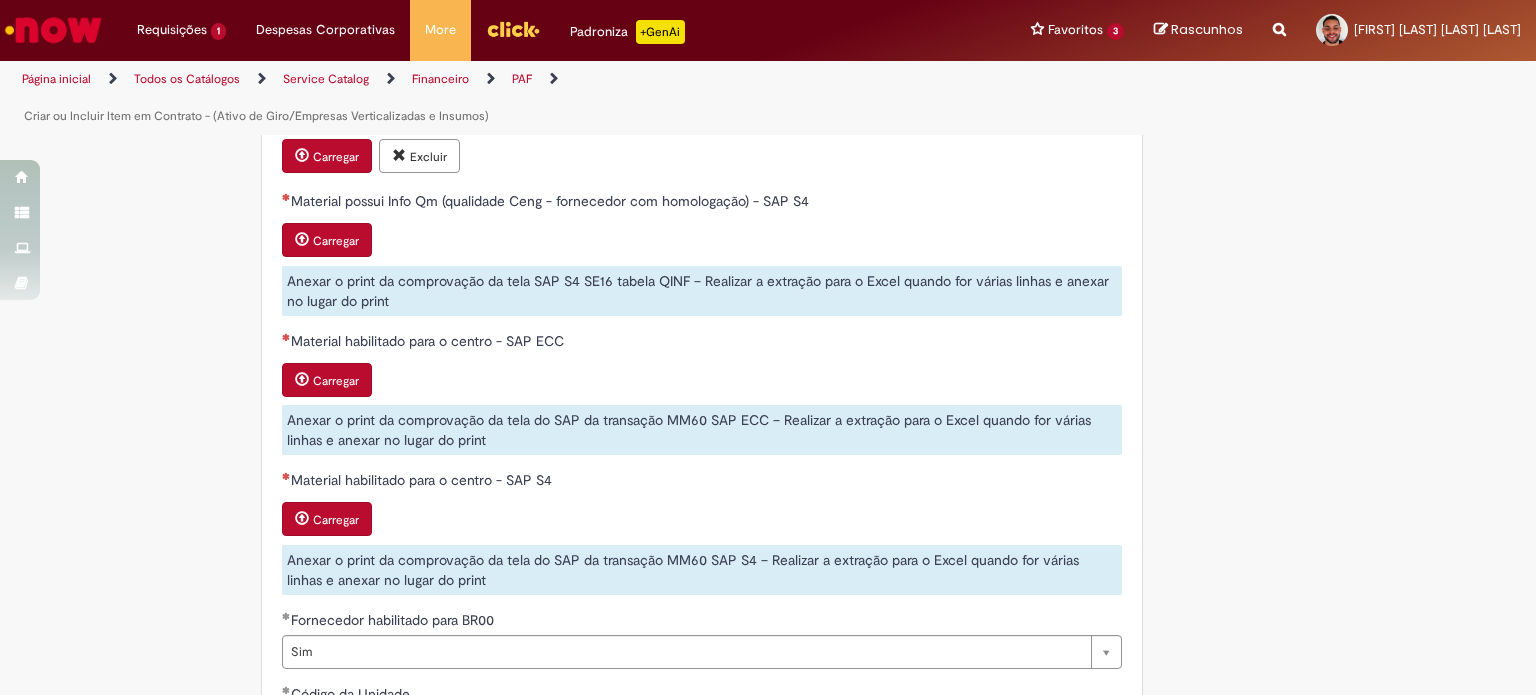 scroll, scrollTop: 1015, scrollLeft: 0, axis: vertical 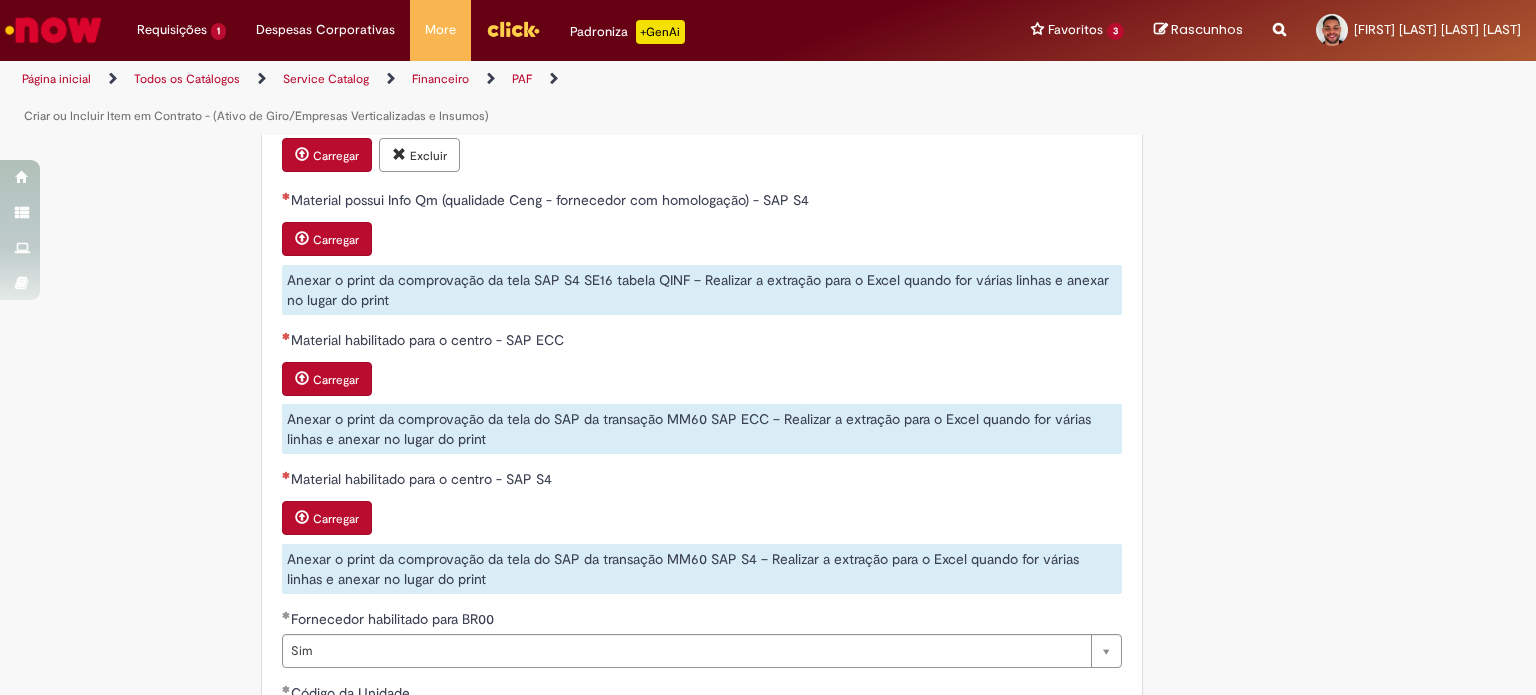 click on "Anexar o print da comprovação da tela SAP S4 SE16 tabela QINF – Realizar a extração para o Excel quando for várias linhas e anexar no lugar do print" at bounding box center (702, 290) 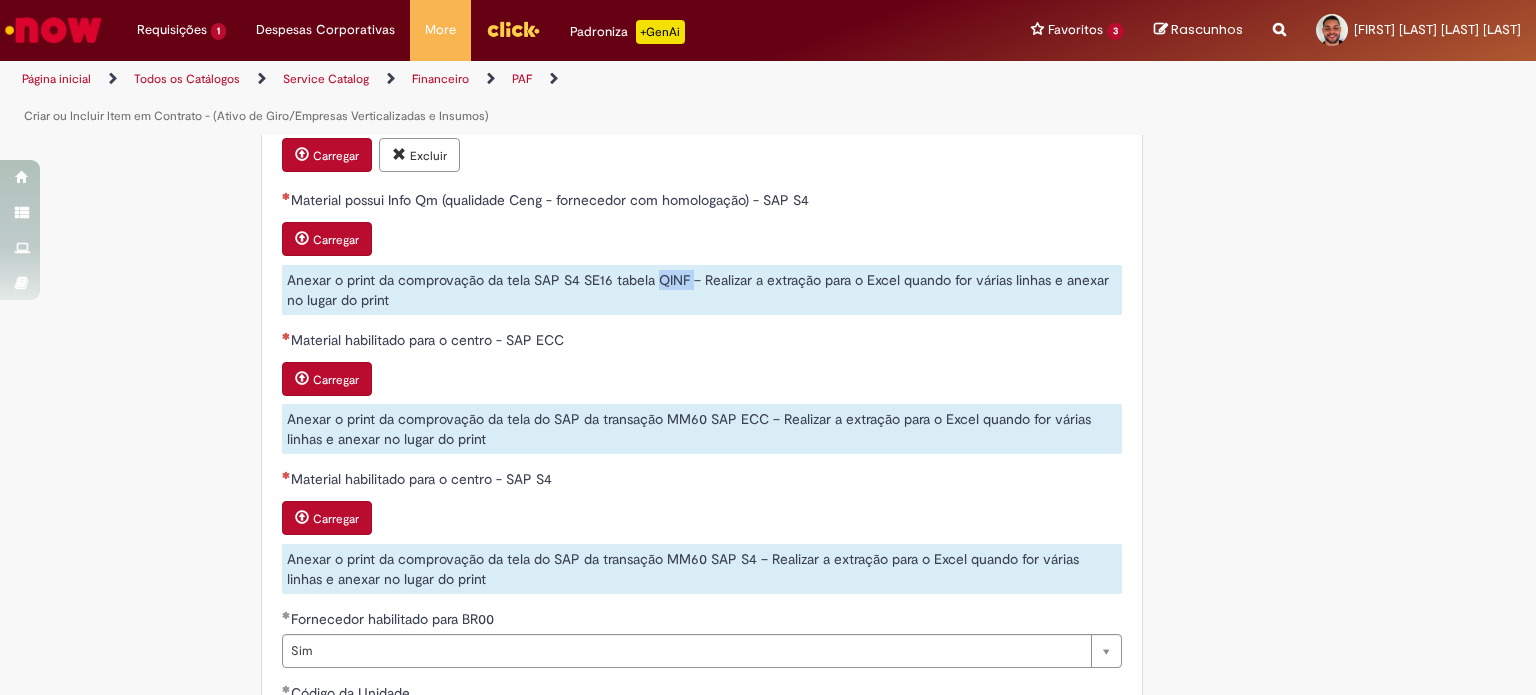 click on "Anexar o print da comprovação da tela SAP S4 SE16 tabela QINF – Realizar a extração para o Excel quando for várias linhas e anexar no lugar do print" at bounding box center (702, 290) 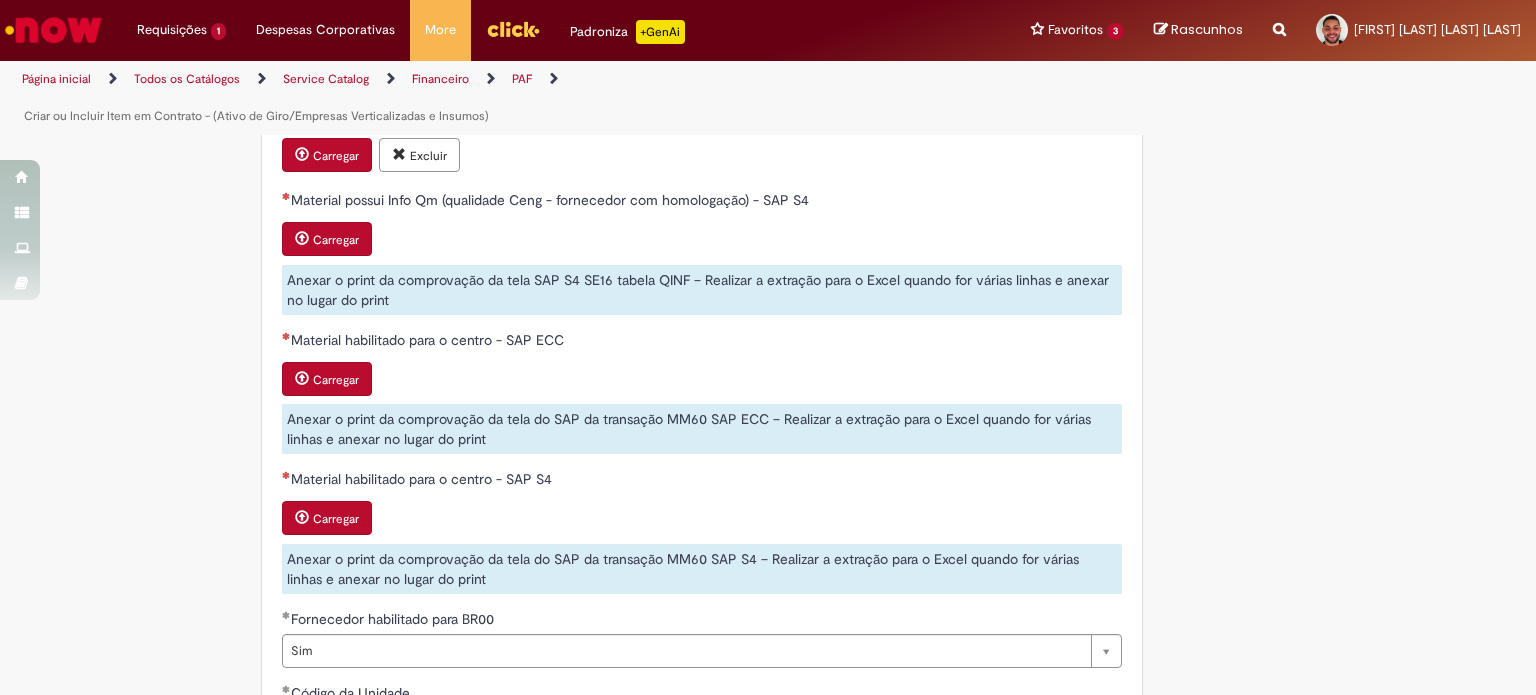 click on "Anexar o print da comprovação da tela SAP S4 SE16 tabela QINF – Realizar a extração para o Excel quando for várias linhas e anexar no lugar do print" at bounding box center [702, 290] 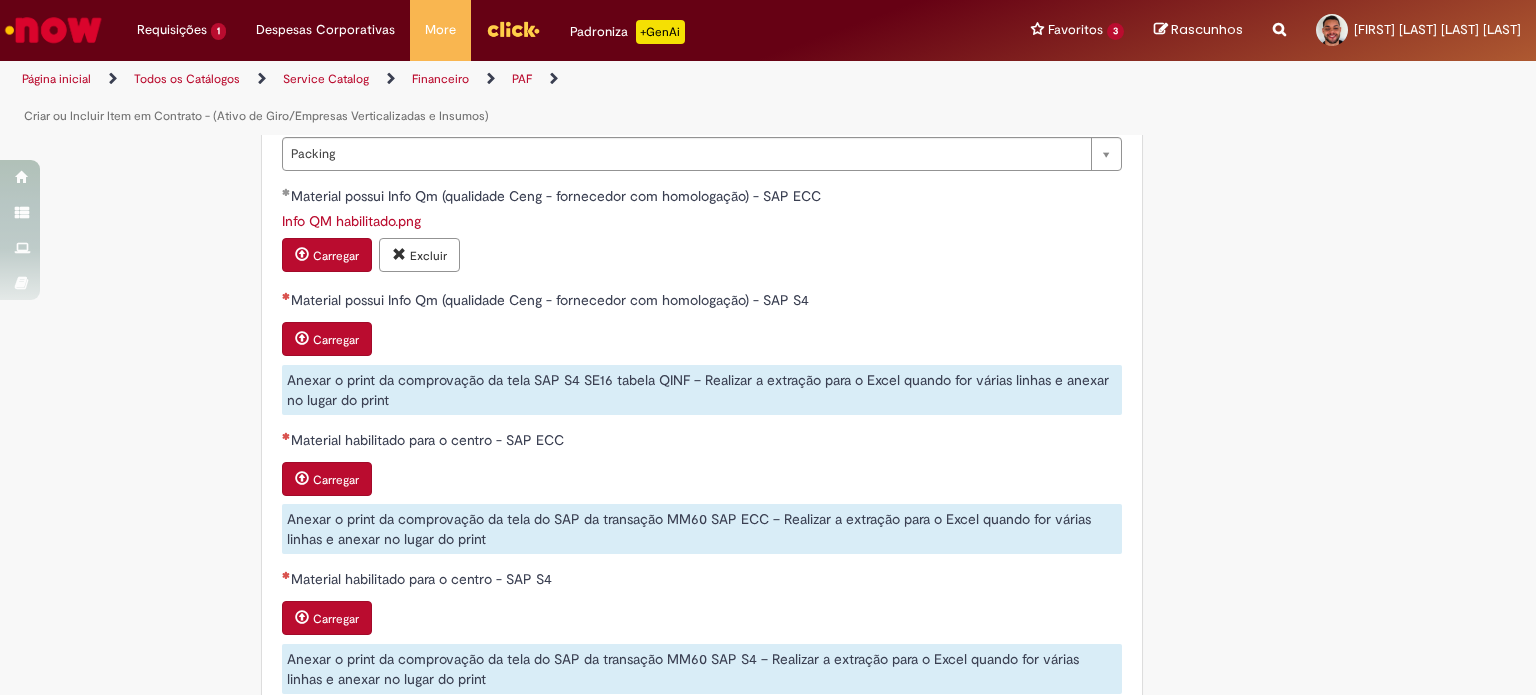 click on "Carregar" at bounding box center [327, 339] 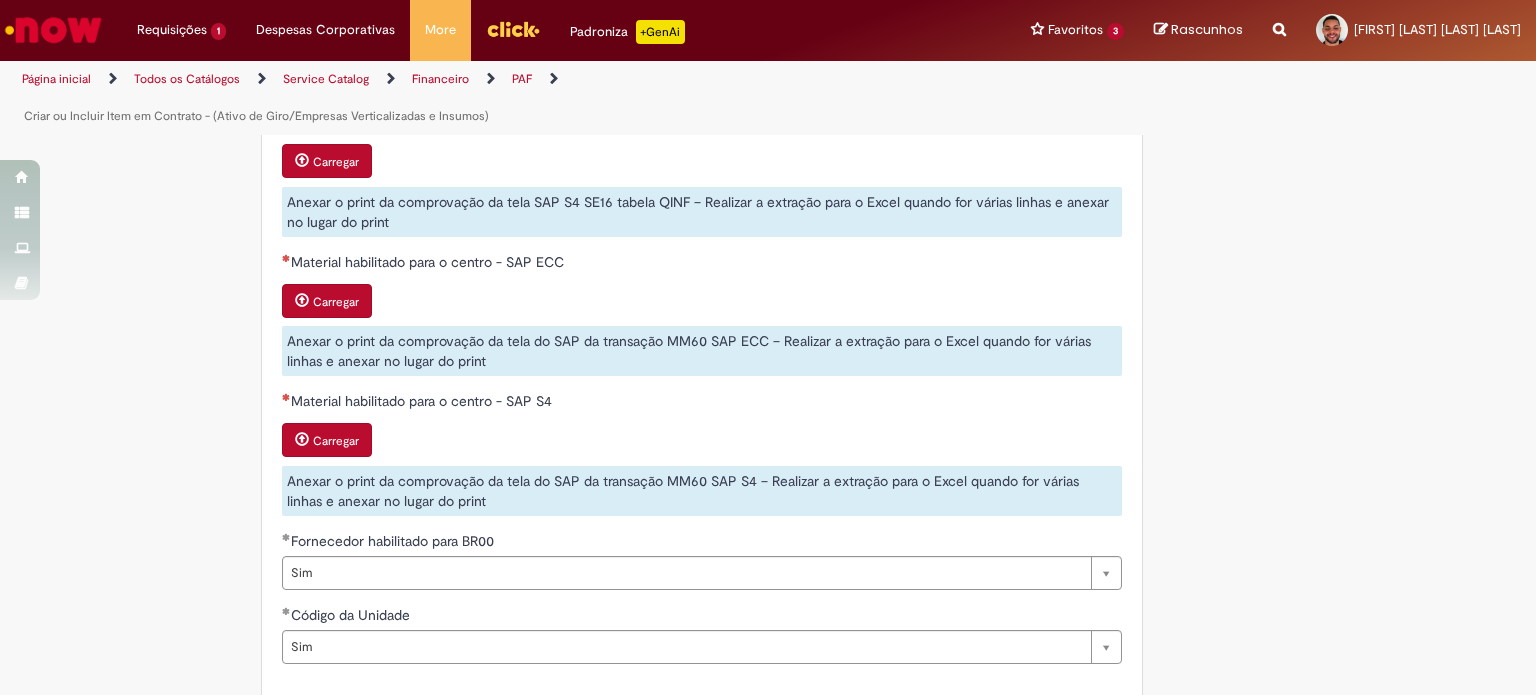 scroll, scrollTop: 1115, scrollLeft: 0, axis: vertical 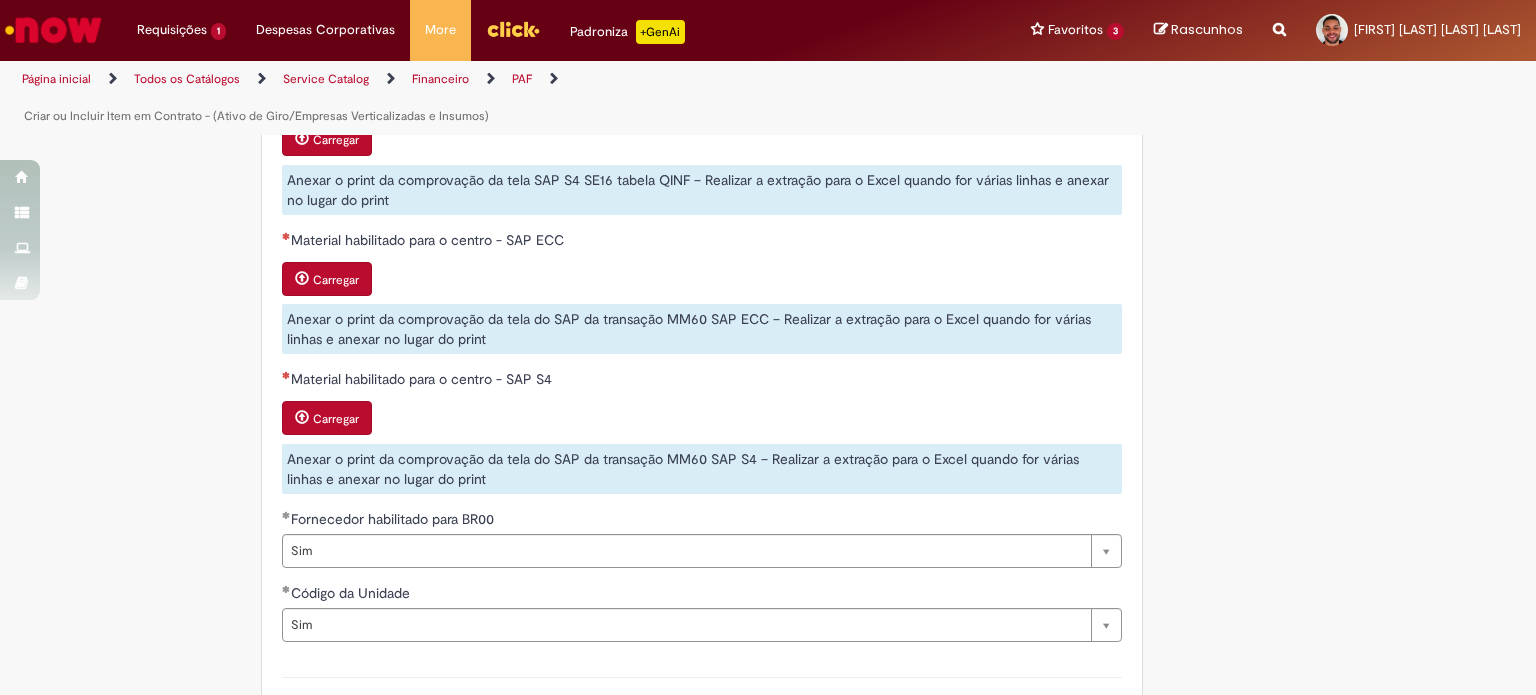 type 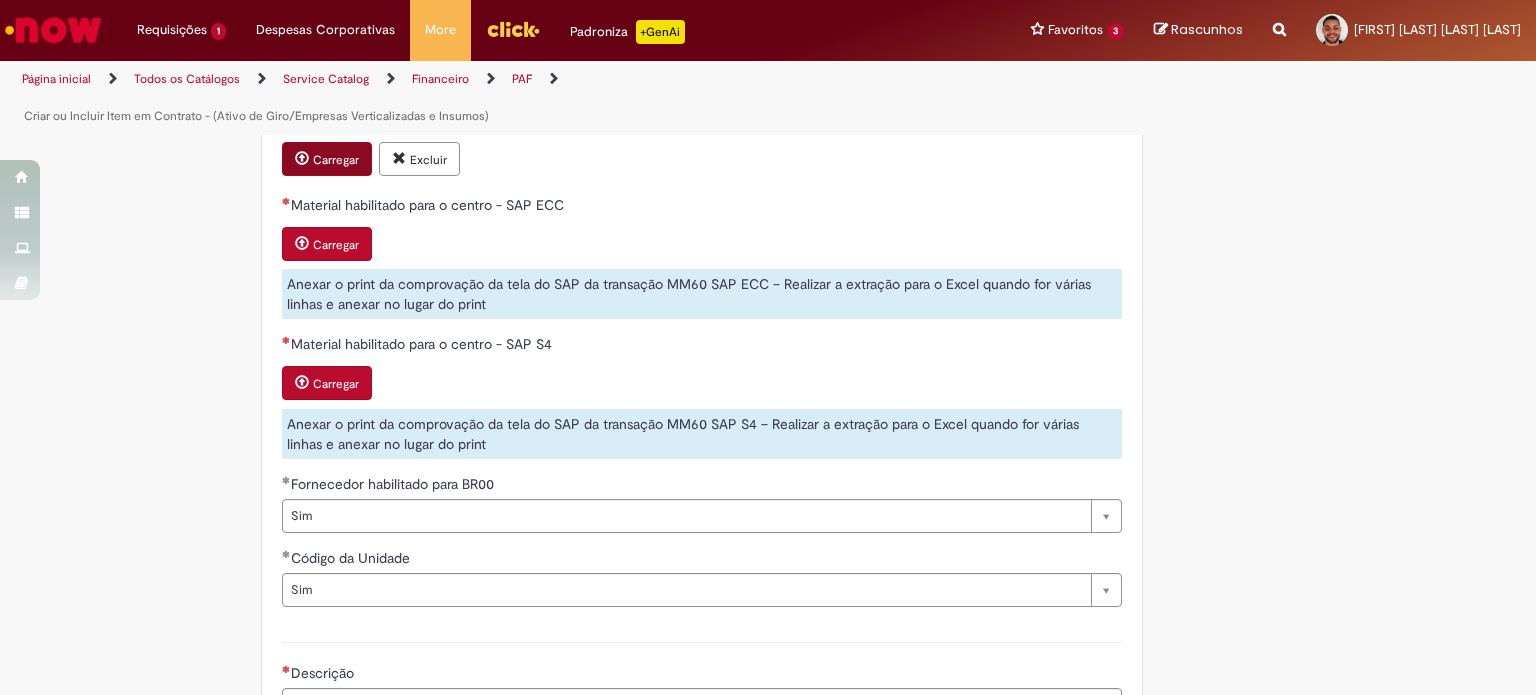 scroll, scrollTop: 1135, scrollLeft: 0, axis: vertical 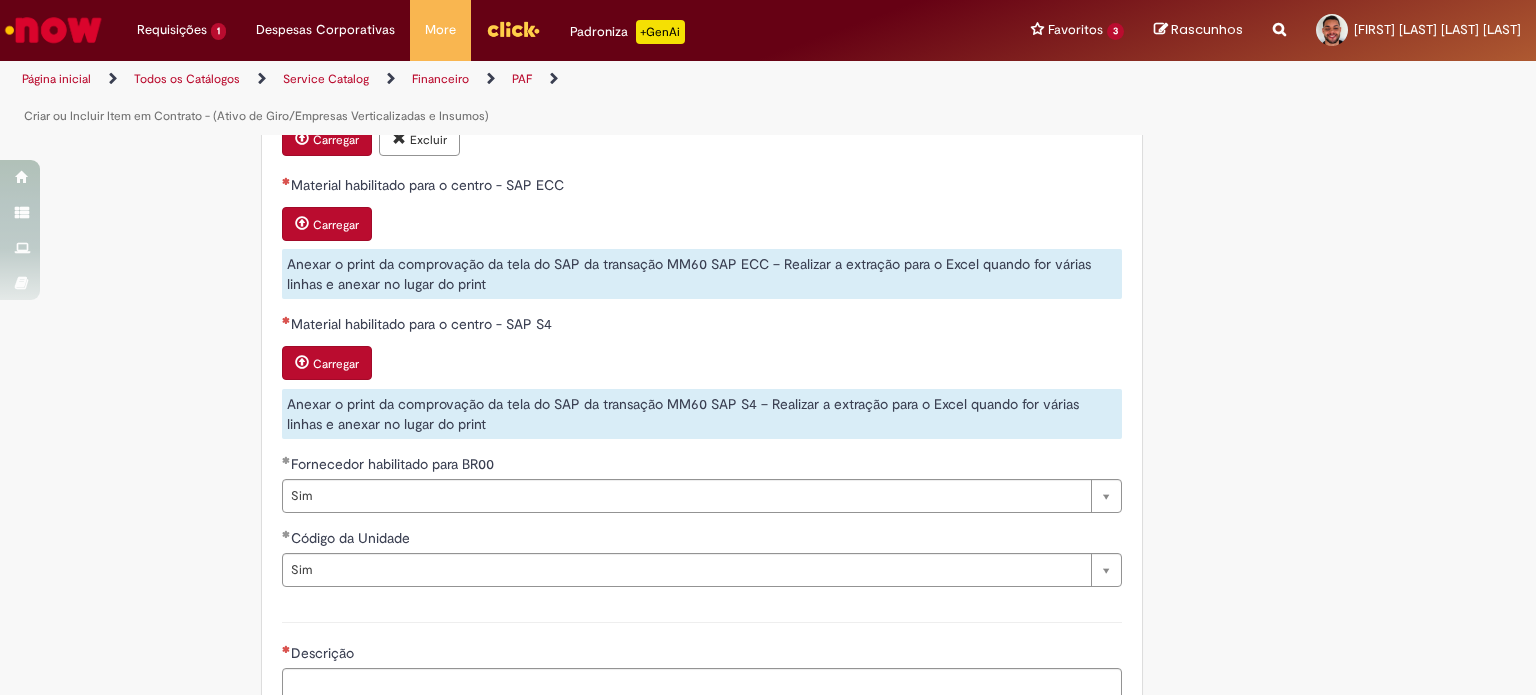 click on "Carregar" at bounding box center (336, 225) 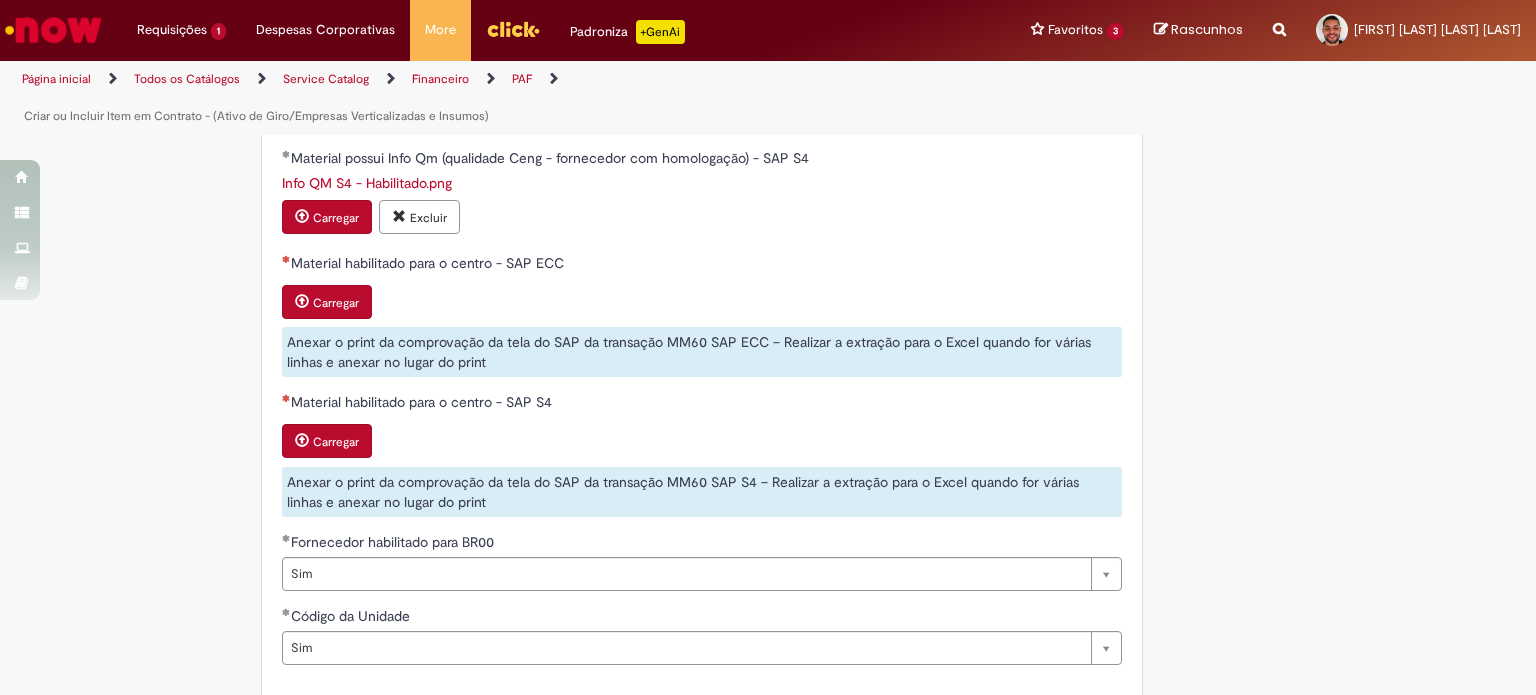 scroll, scrollTop: 1035, scrollLeft: 0, axis: vertical 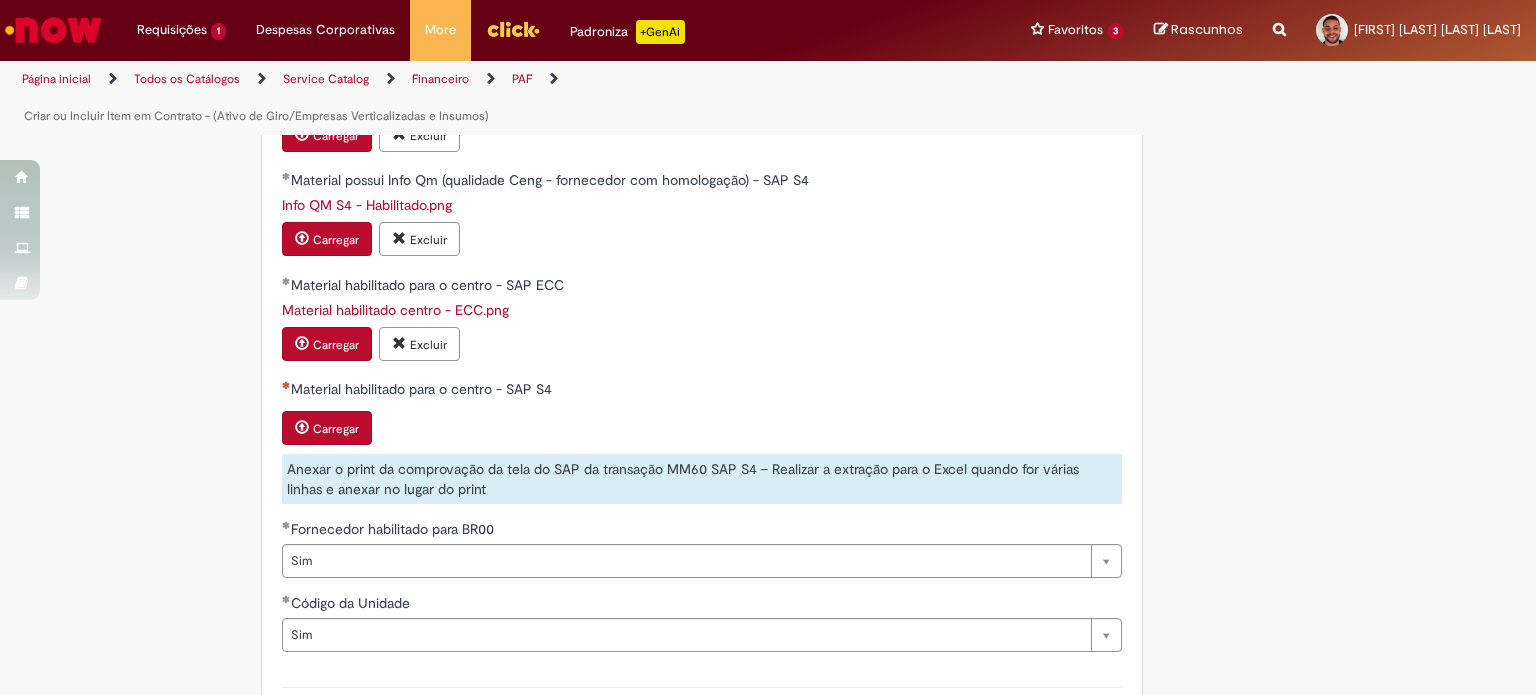 click on "Carregar" at bounding box center [336, 429] 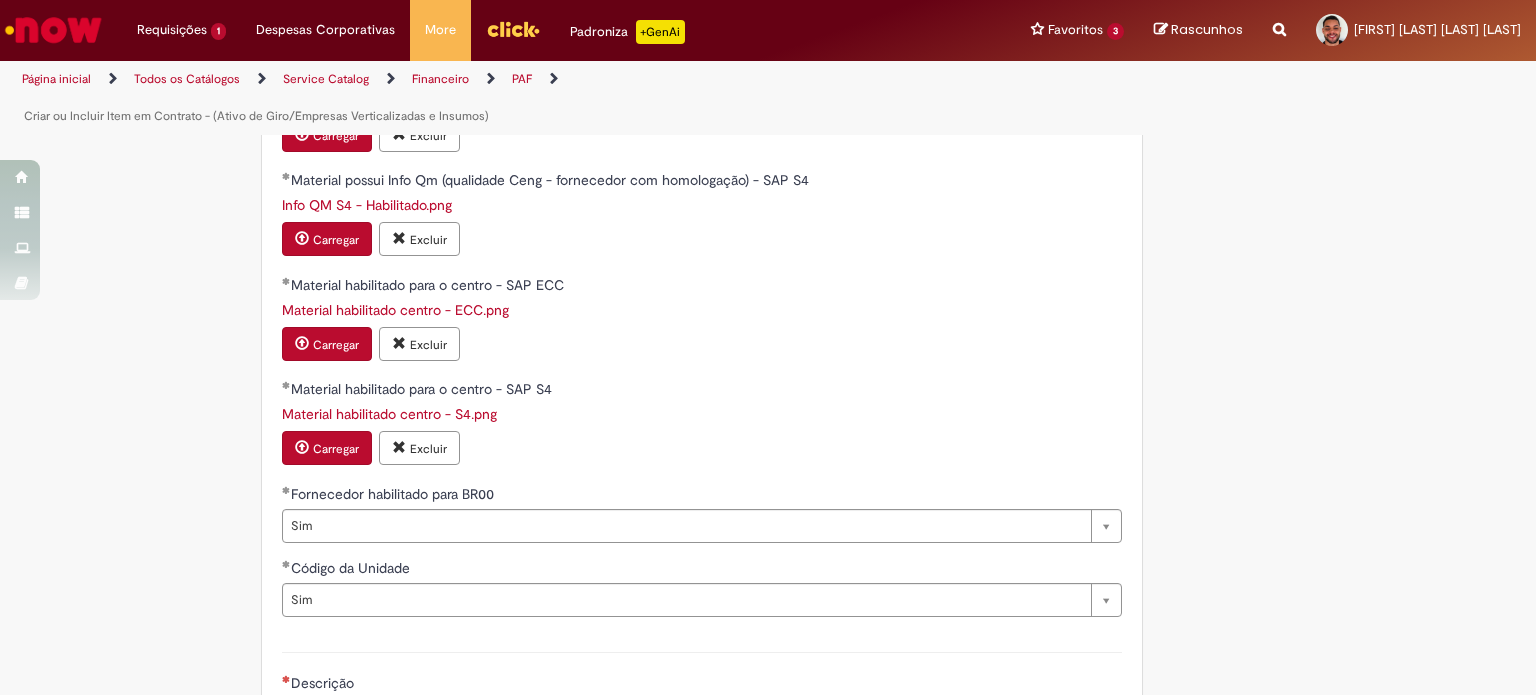 click on "**********" at bounding box center [768, 142] 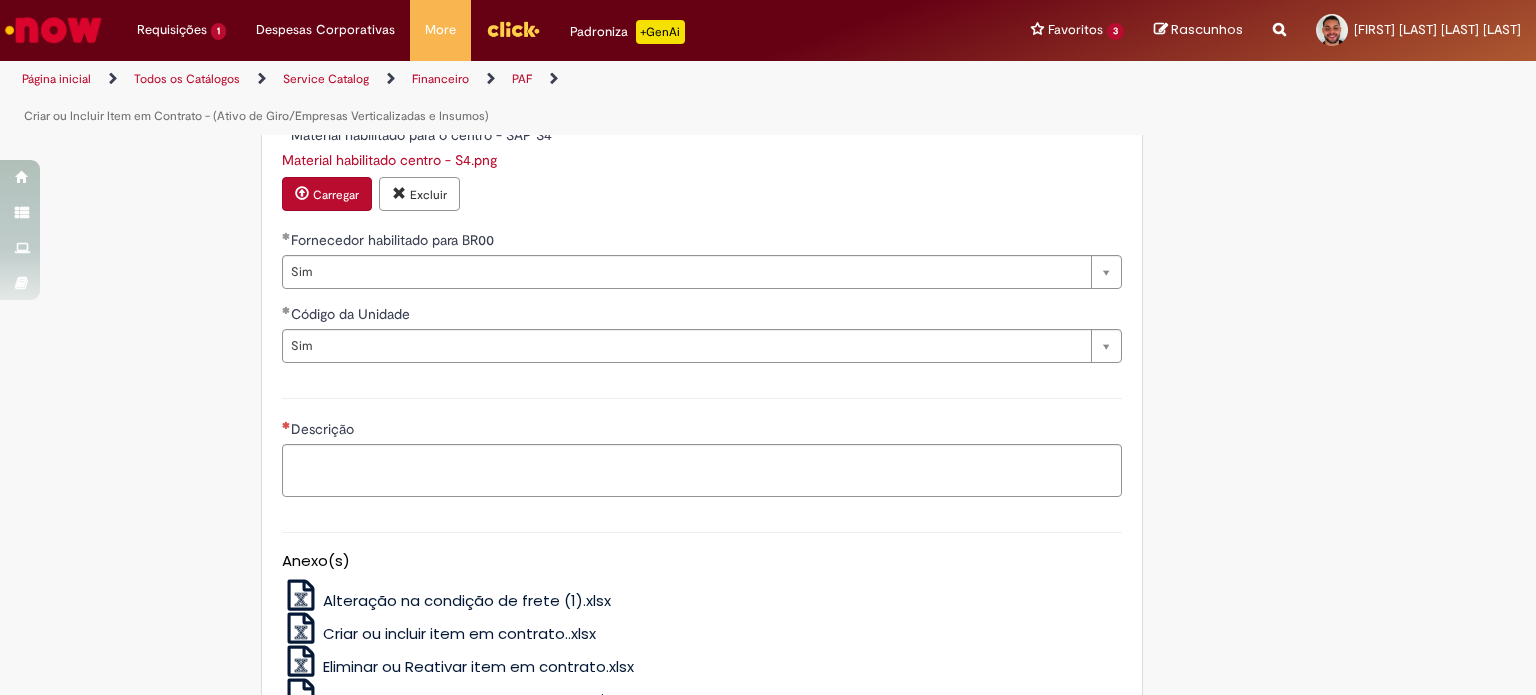 scroll, scrollTop: 1335, scrollLeft: 0, axis: vertical 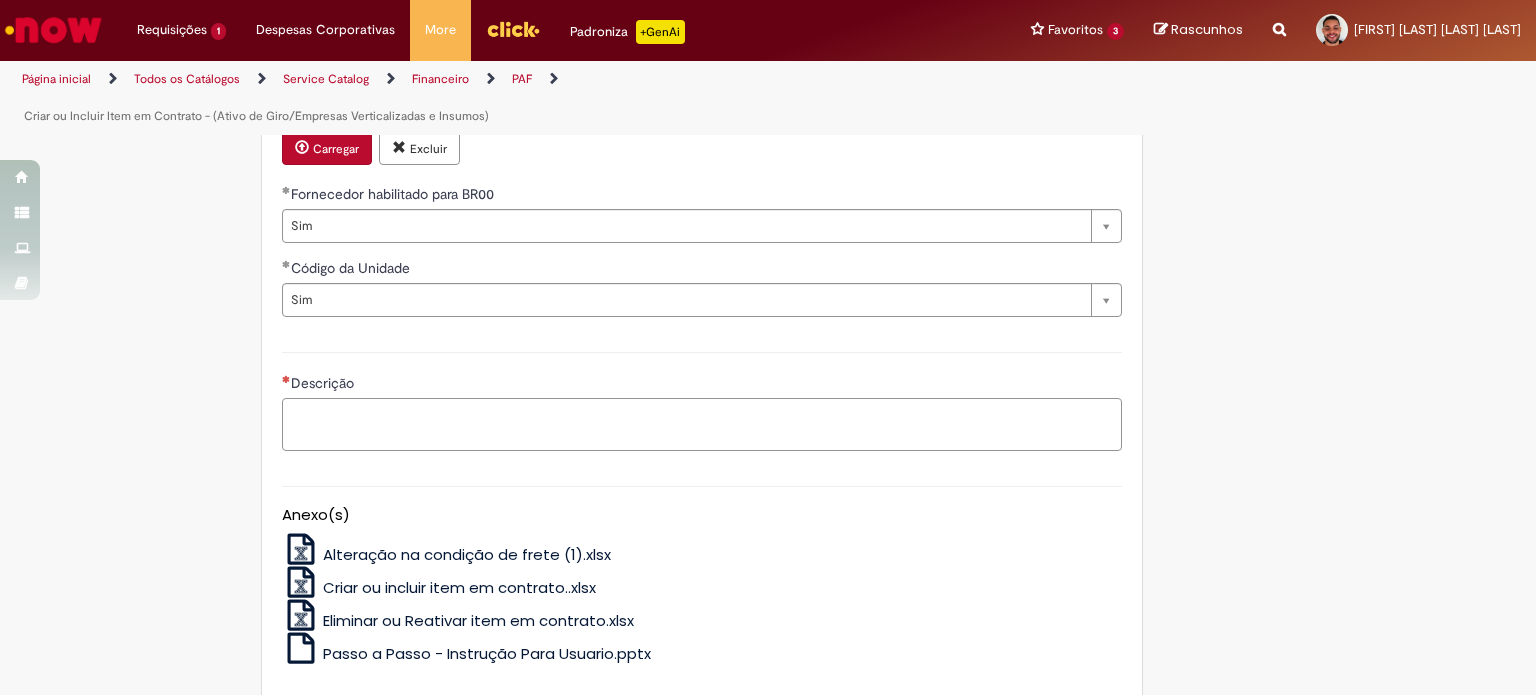 click on "Descrição" at bounding box center [702, 425] 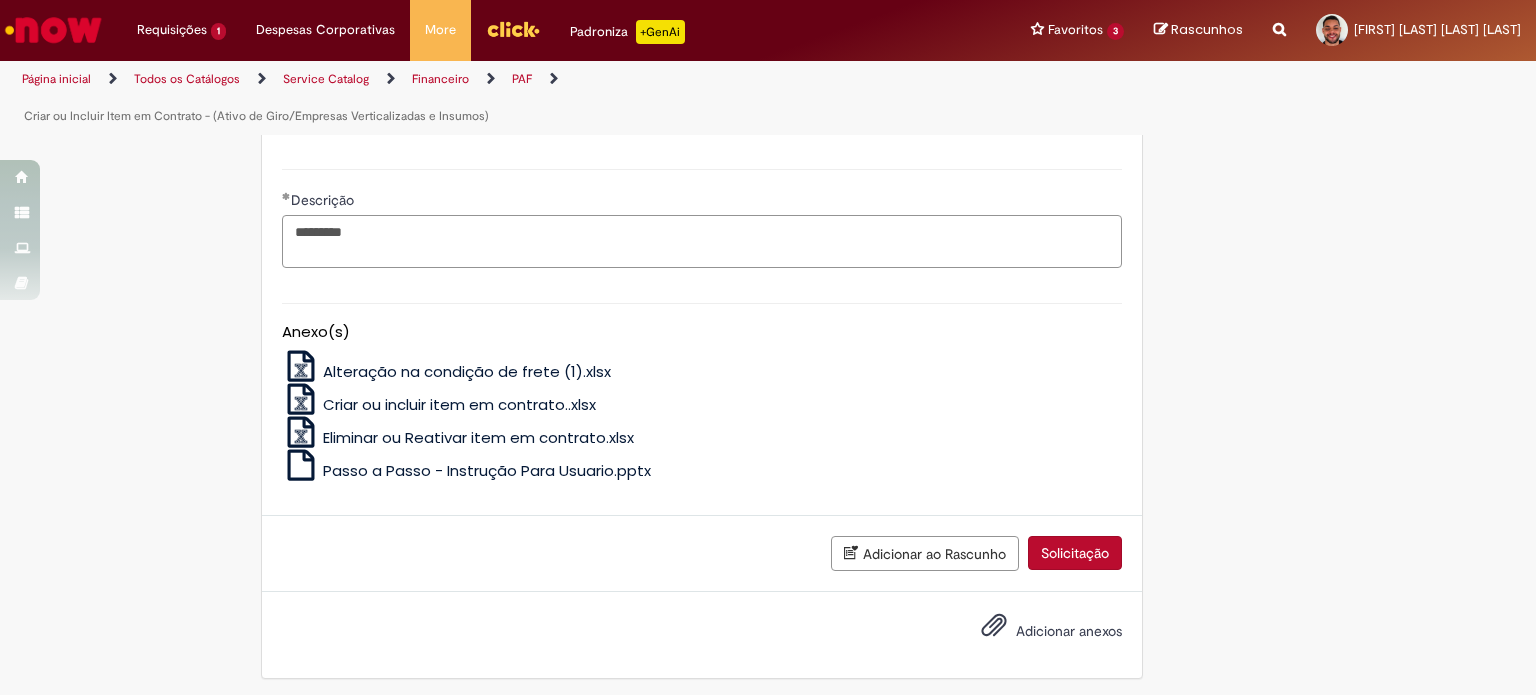 scroll, scrollTop: 1218, scrollLeft: 0, axis: vertical 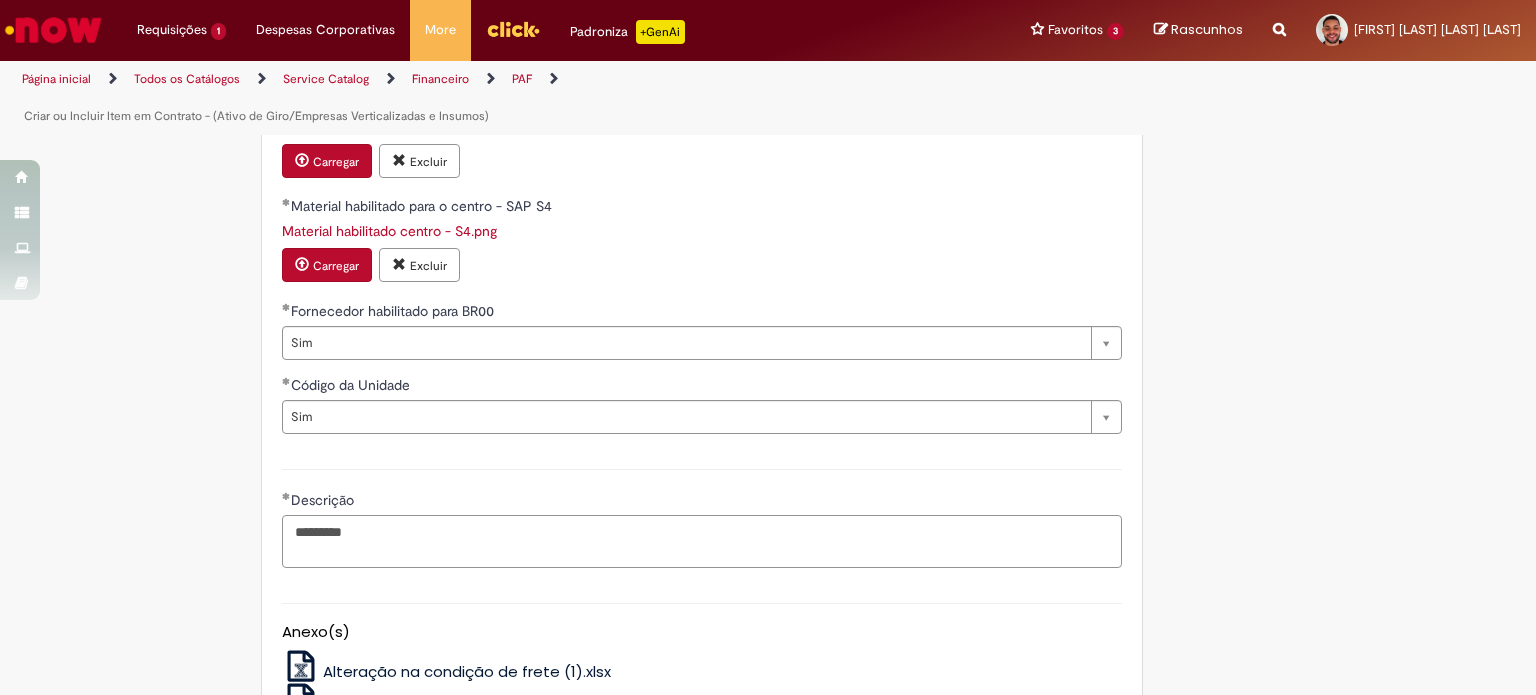 click on "********" at bounding box center (702, 542) 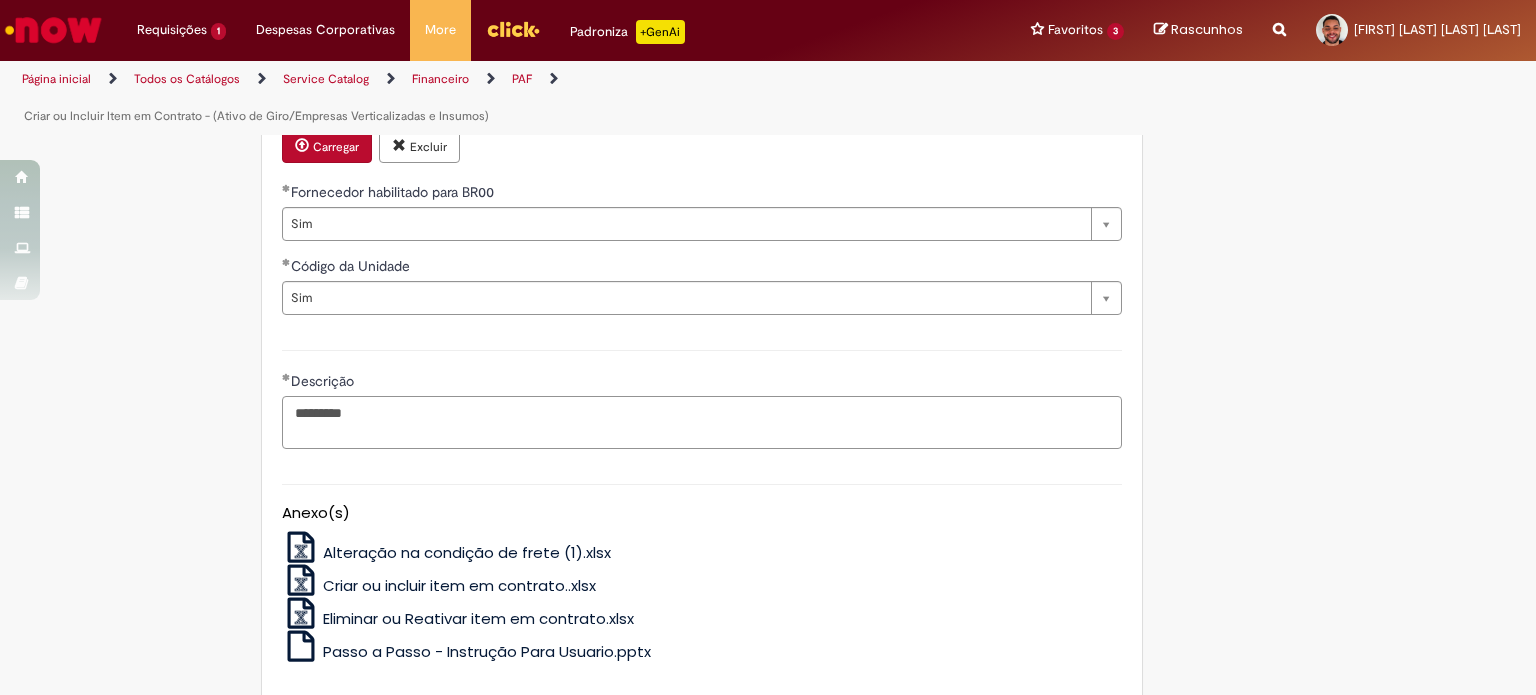 scroll, scrollTop: 1418, scrollLeft: 0, axis: vertical 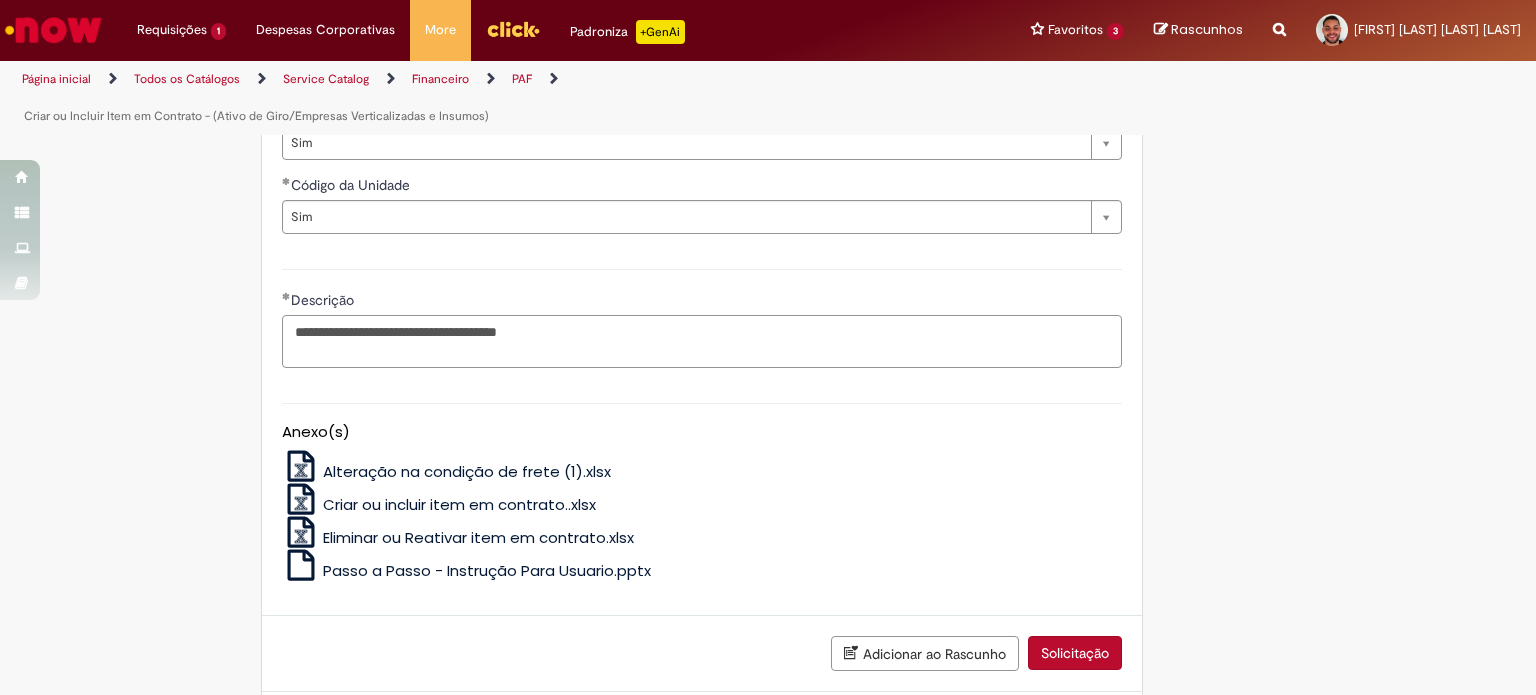 type on "**********" 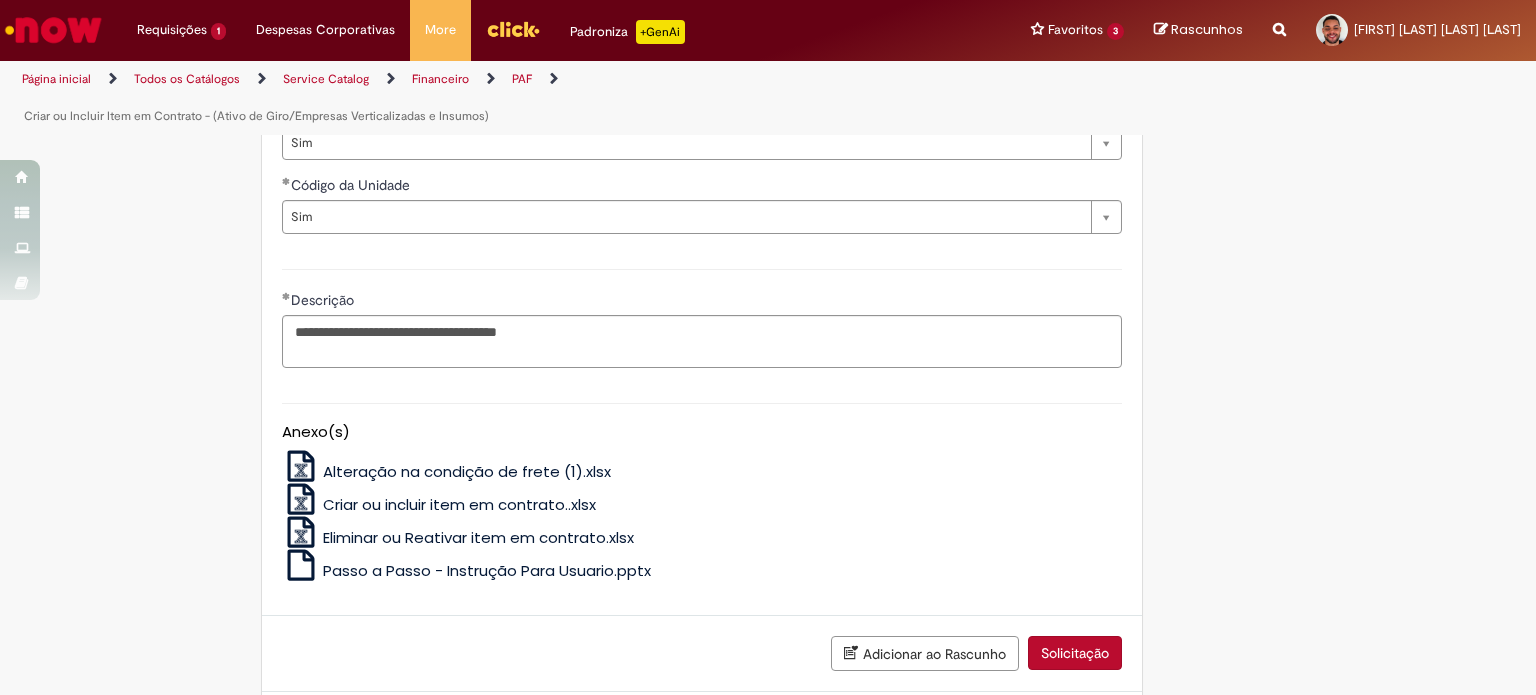 click on "Tire dúvidas com LupiAssist    +GenAI
Oi! Eu sou LupiAssist, uma Inteligência Artificial Generativa em constante aprendizado   Meu conteúdo é monitorado para trazer uma melhor experiência
Dúvidas comuns:
Só mais um instante, estou consultando nossas bases de conhecimento  e escrevendo a melhor resposta pra você!
Title
Lorem ipsum dolor sit amet    Fazer uma nova pergunta
Gerei esta resposta utilizando IA Generativa em conjunto com os nossos padrões. Em caso de divergência, os documentos oficiais prevalecerão.
Saiba mais em:
Ou ligue para:
E aí, te ajudei?
Sim, obrigado!" at bounding box center [768, -240] 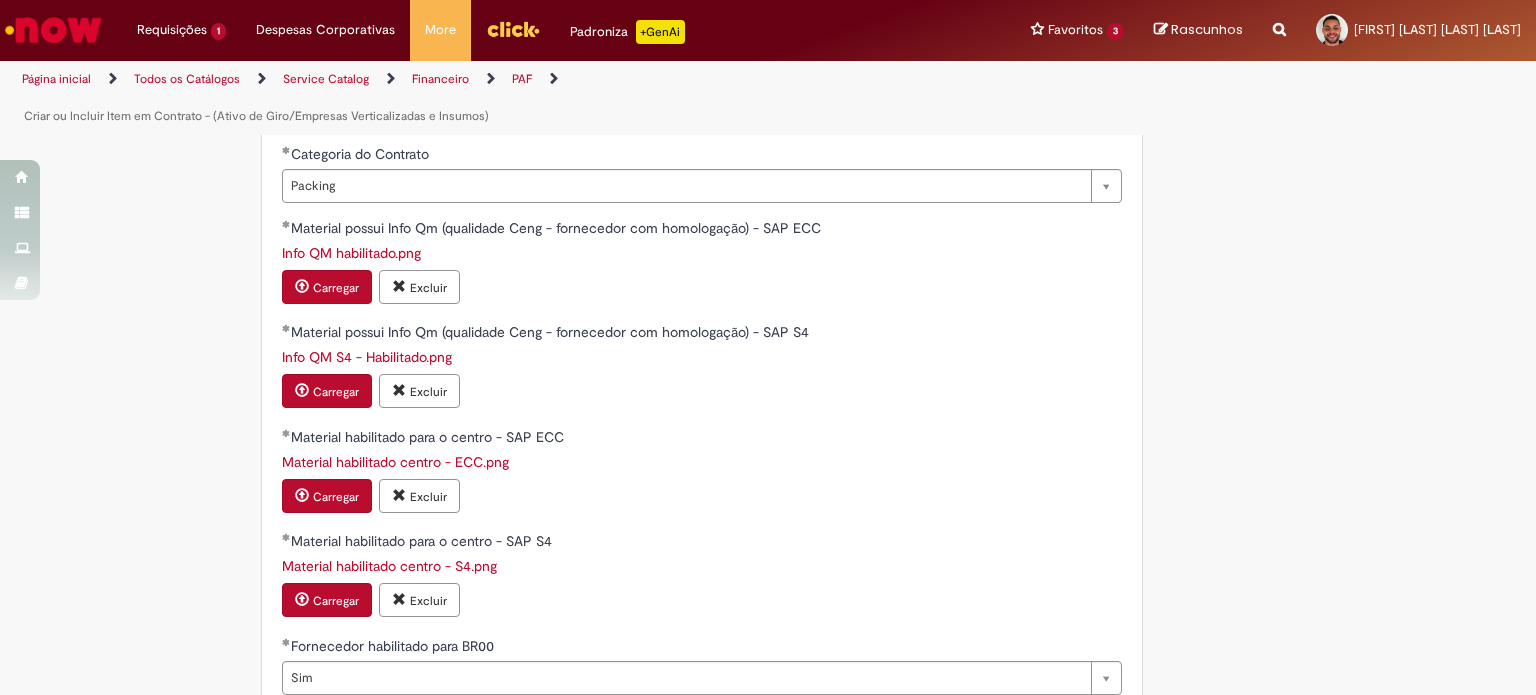 scroll, scrollTop: 918, scrollLeft: 0, axis: vertical 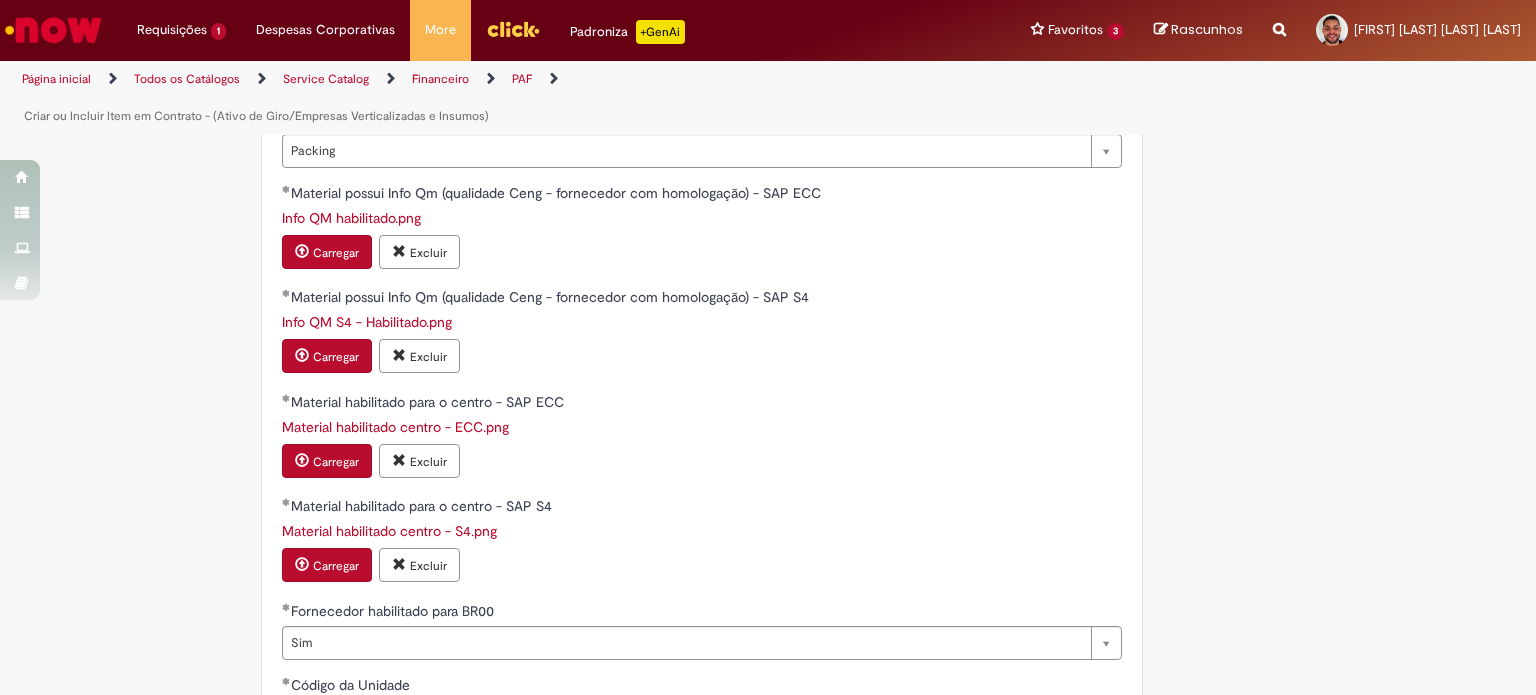 click on "**********" at bounding box center (768, 259) 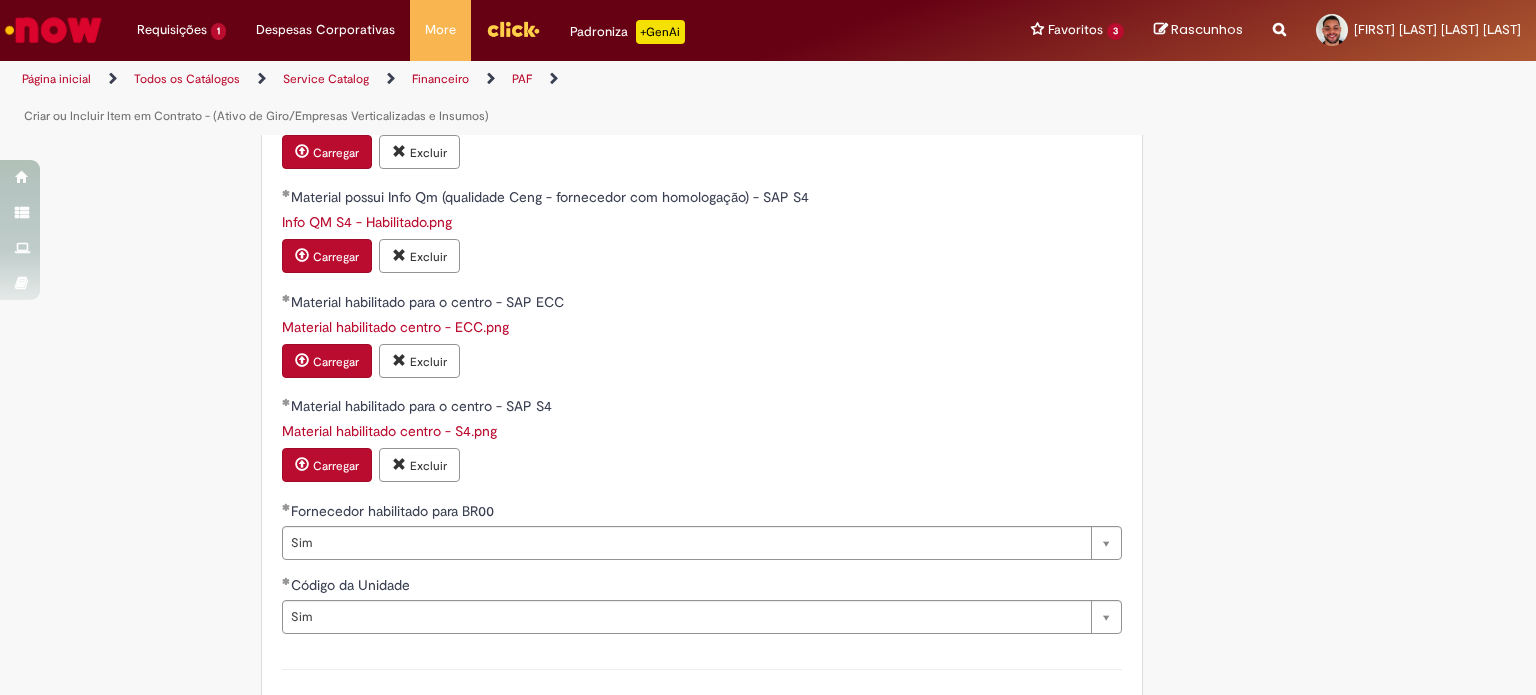 click on "Excluir" at bounding box center (428, 362) 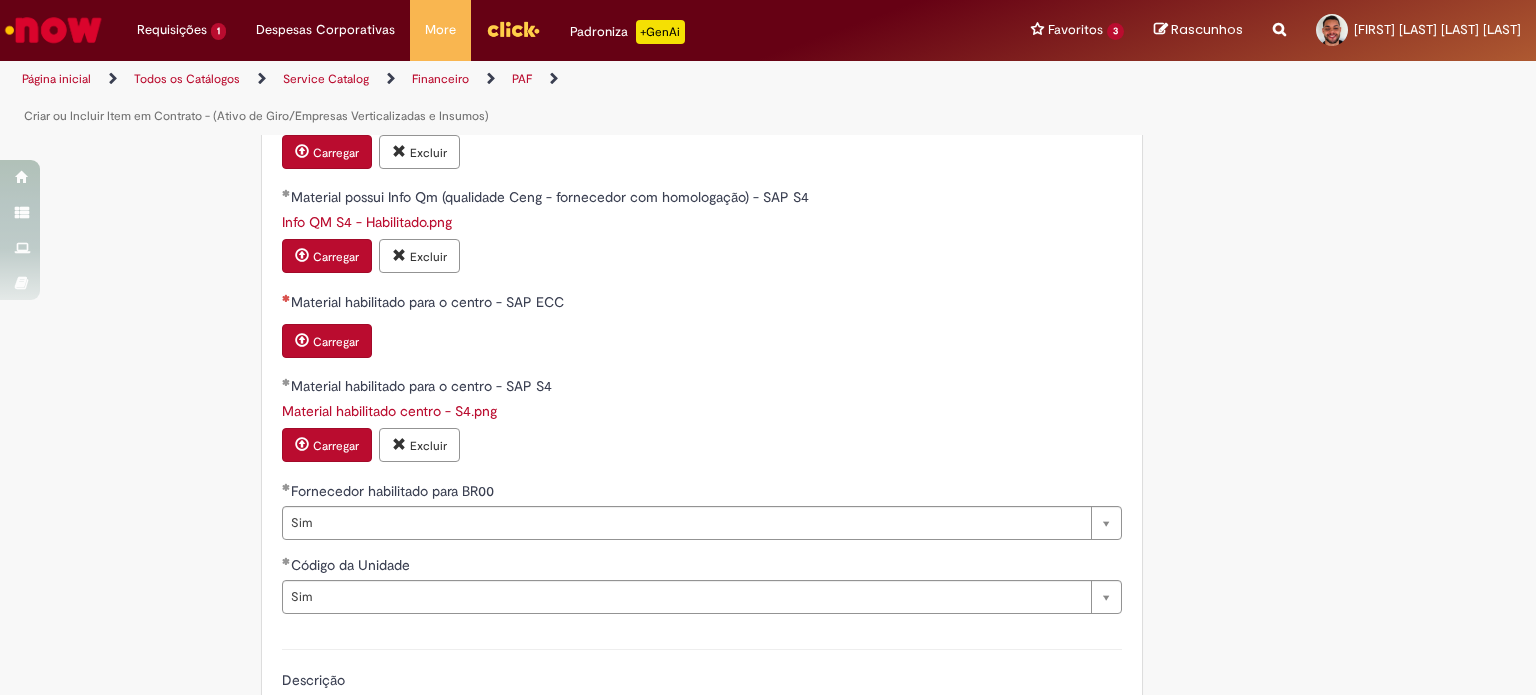 click on "Material habilitado para o centro - SAP ECC" at bounding box center (429, 302) 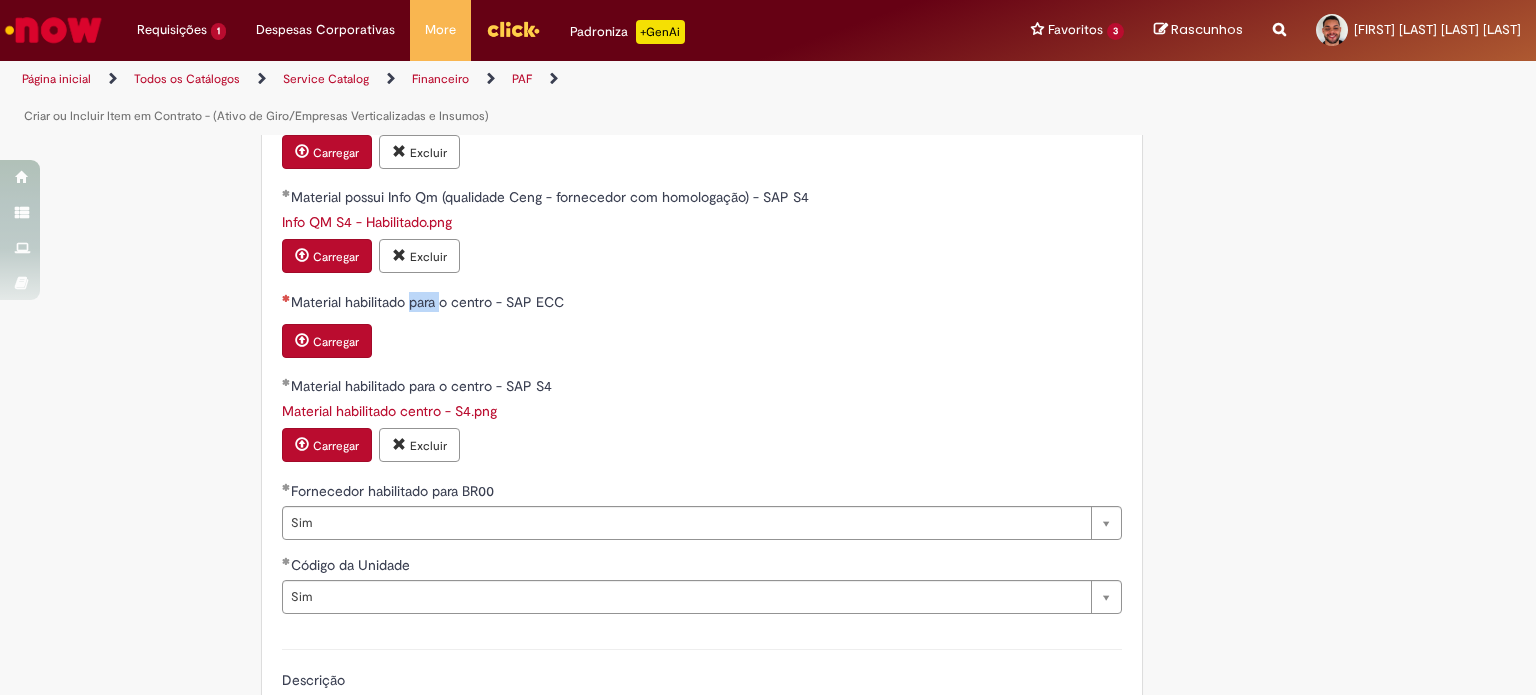 click on "Material habilitado para o centro - SAP ECC" at bounding box center (429, 302) 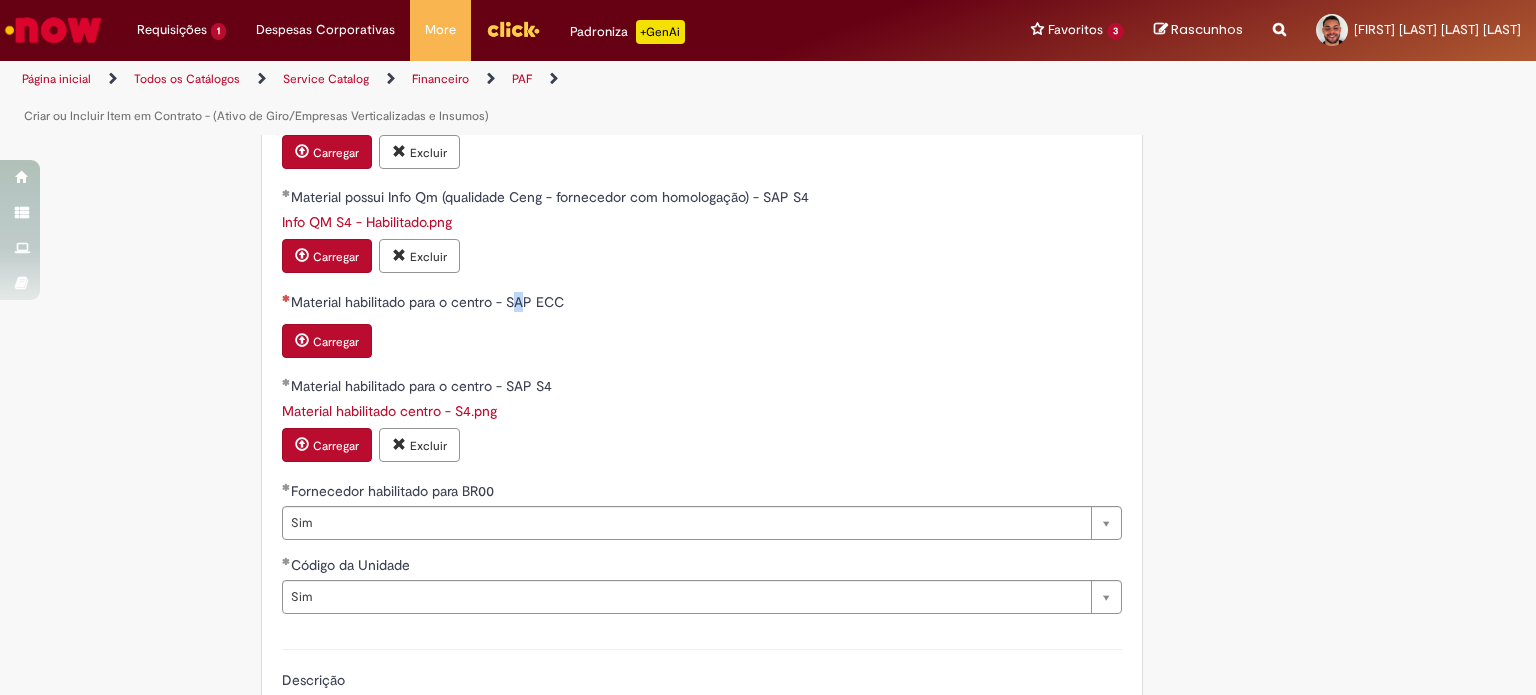 click on "Material habilitado para o centro - SAP ECC" at bounding box center (429, 302) 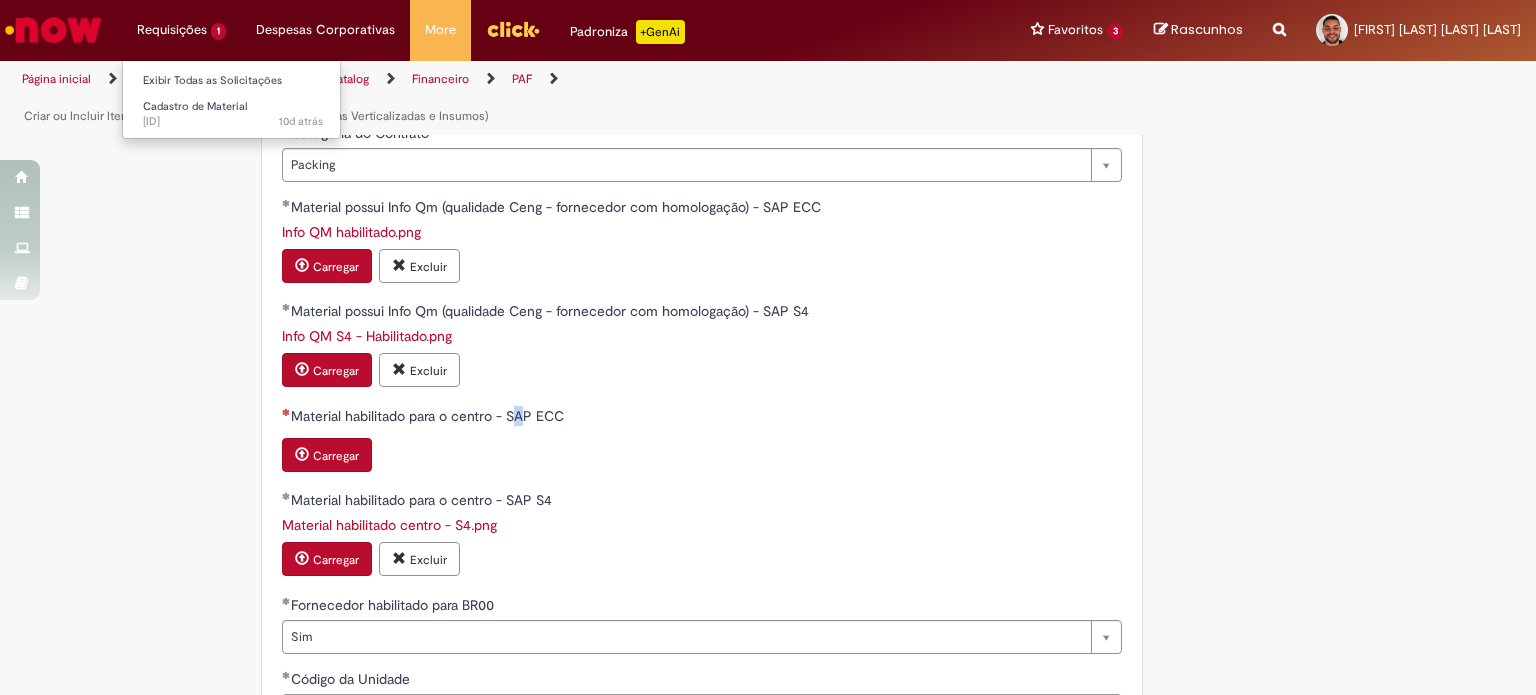 scroll, scrollTop: 818, scrollLeft: 0, axis: vertical 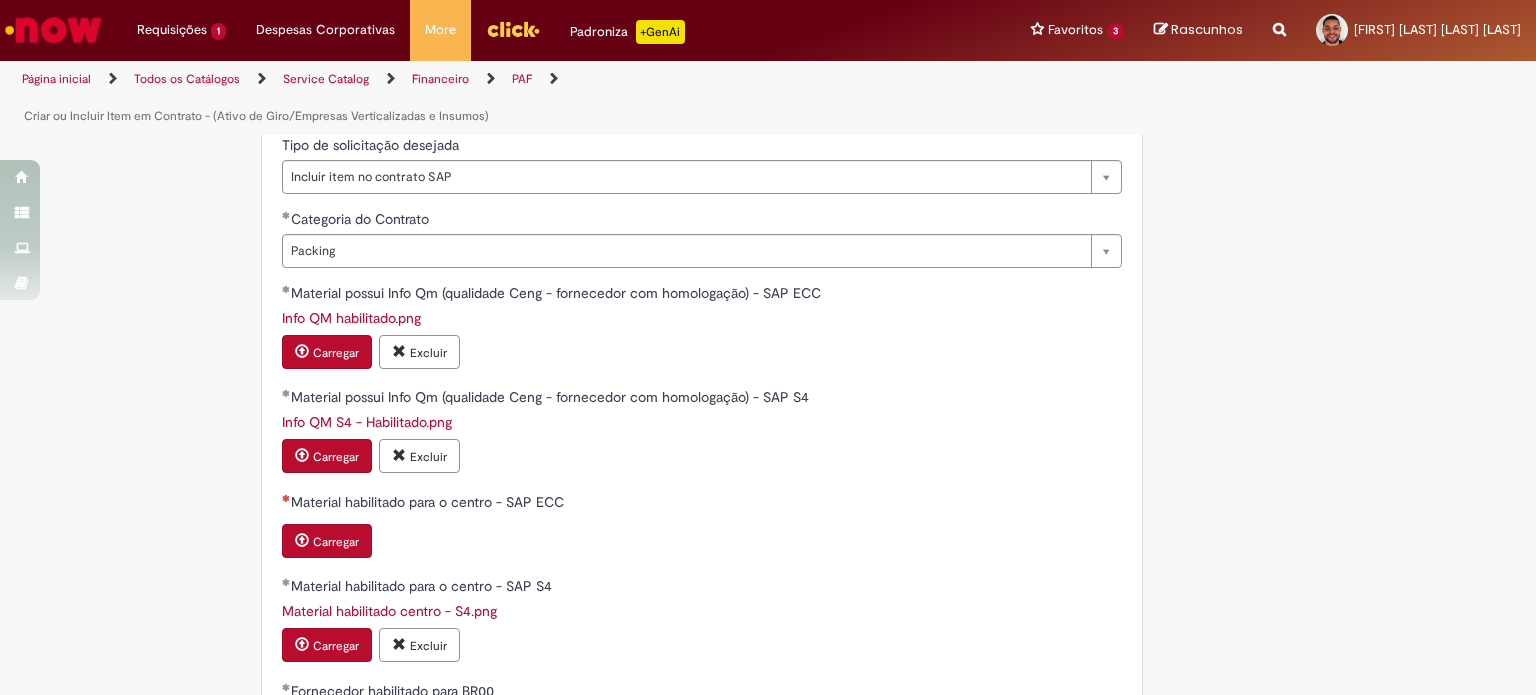click on "Material habilitado para o centro - SAP ECC" at bounding box center (429, 502) 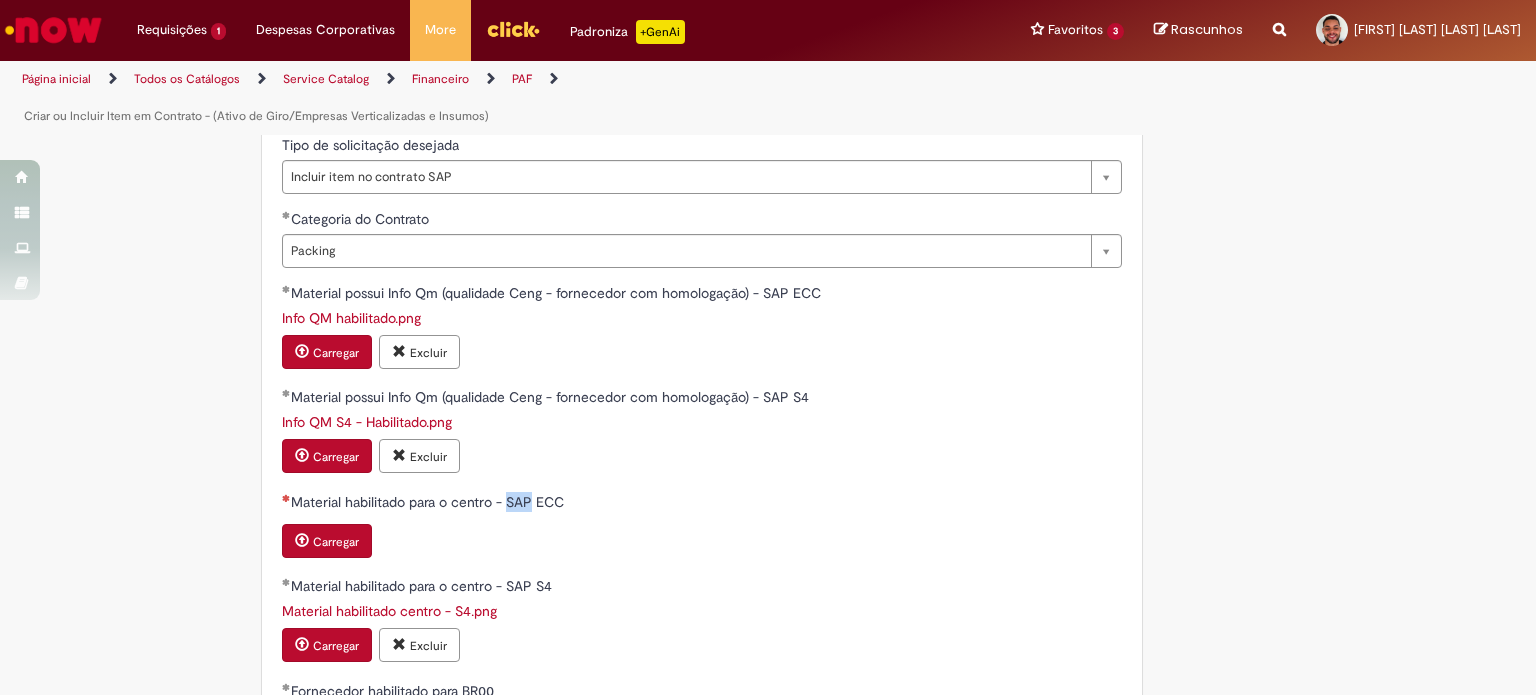drag, startPoint x: 516, startPoint y: 499, endPoint x: 463, endPoint y: 510, distance: 54.129475 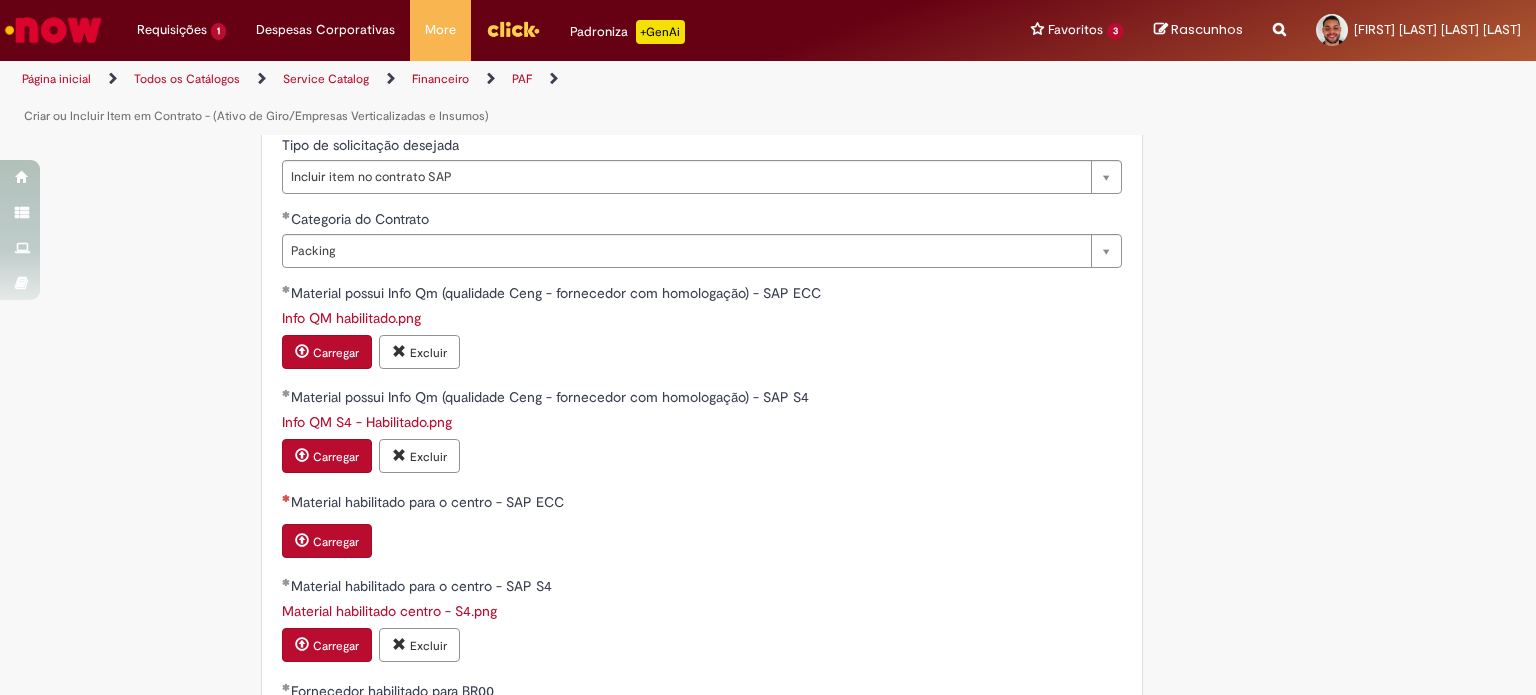 click on "Material habilitado para o centro - SAP ECC
Carregar" at bounding box center (702, 527) 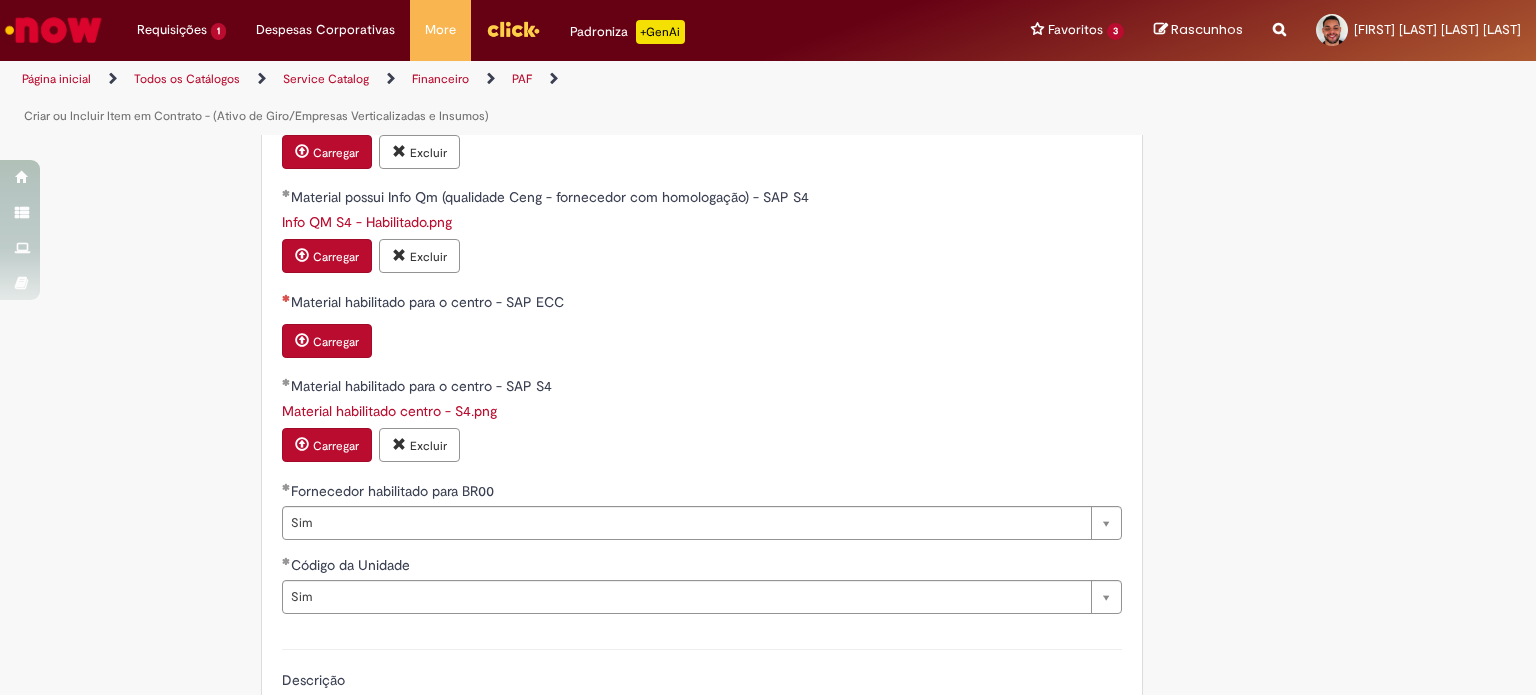 scroll, scrollTop: 918, scrollLeft: 0, axis: vertical 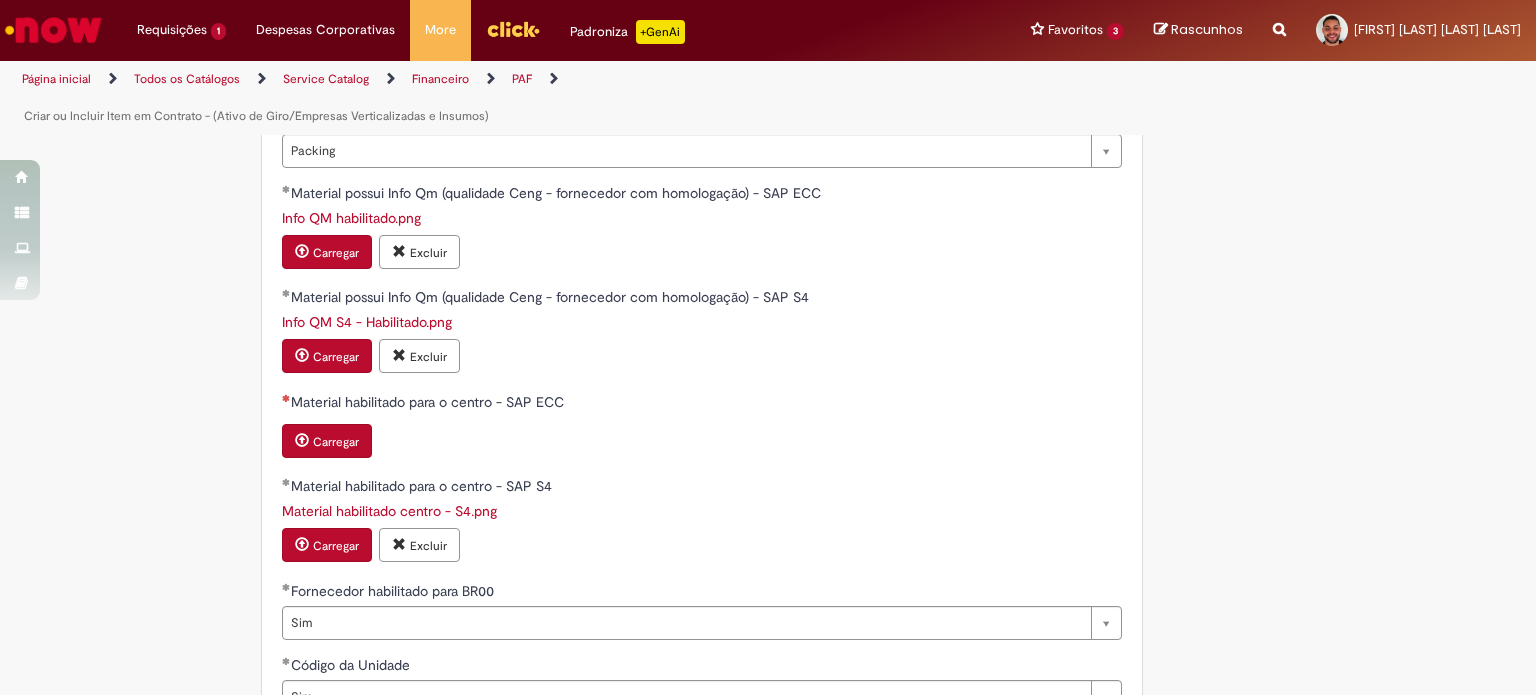 click on "Carregar" at bounding box center (336, 442) 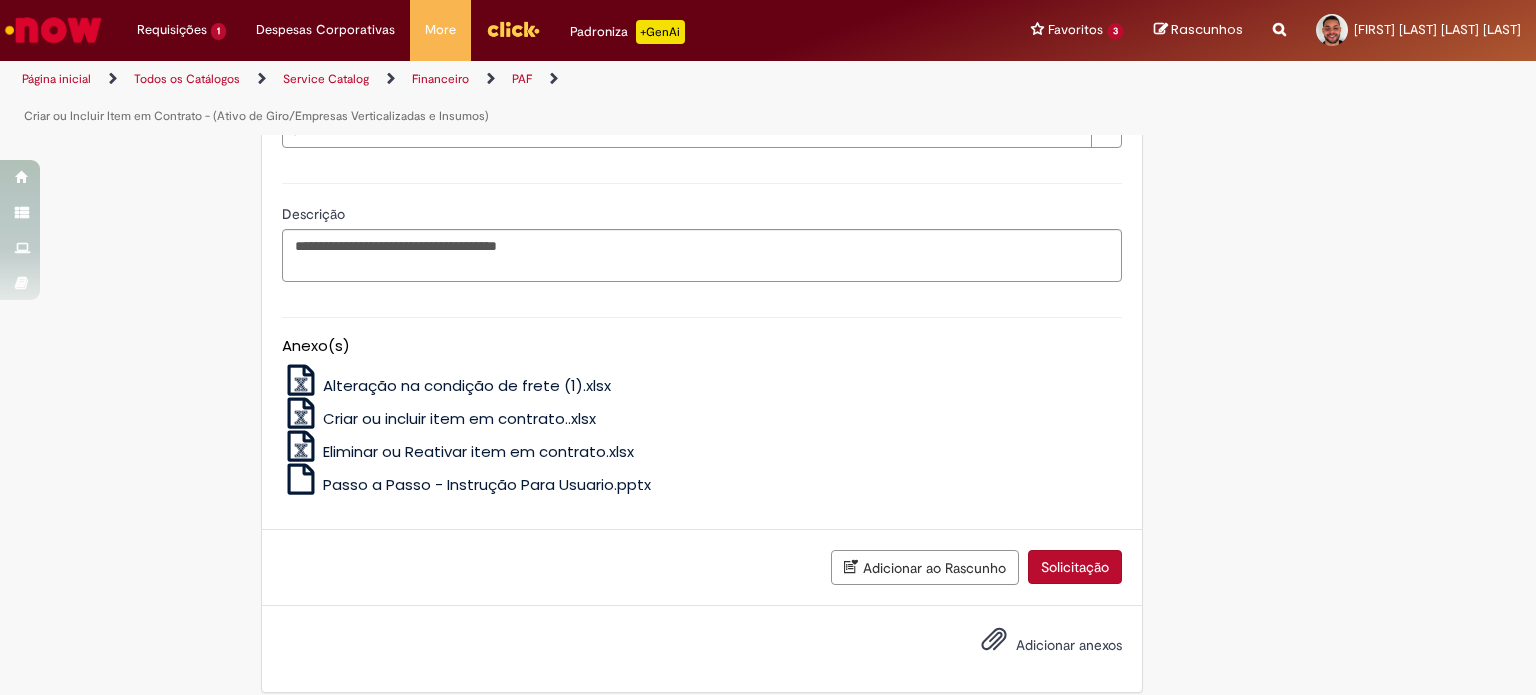 scroll, scrollTop: 1518, scrollLeft: 0, axis: vertical 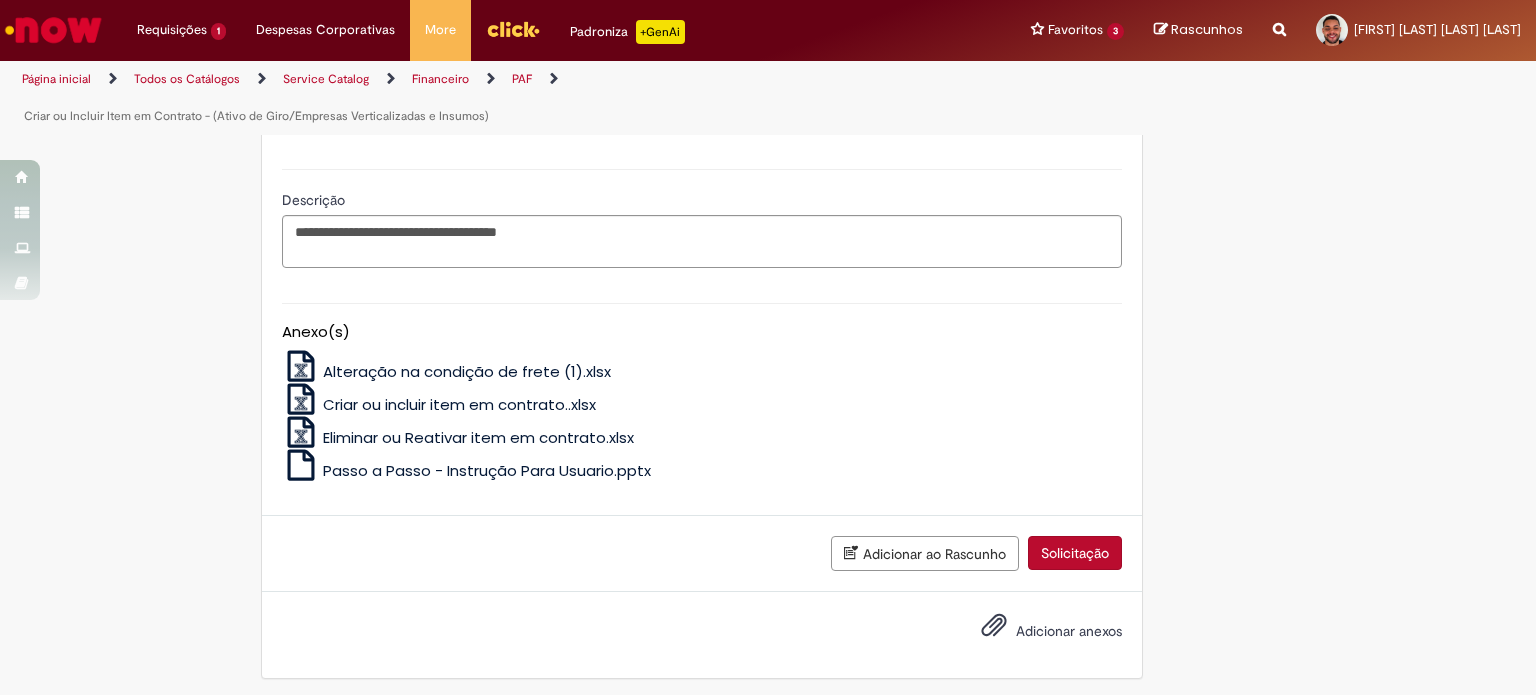 click on "Solicitação" at bounding box center (1075, 553) 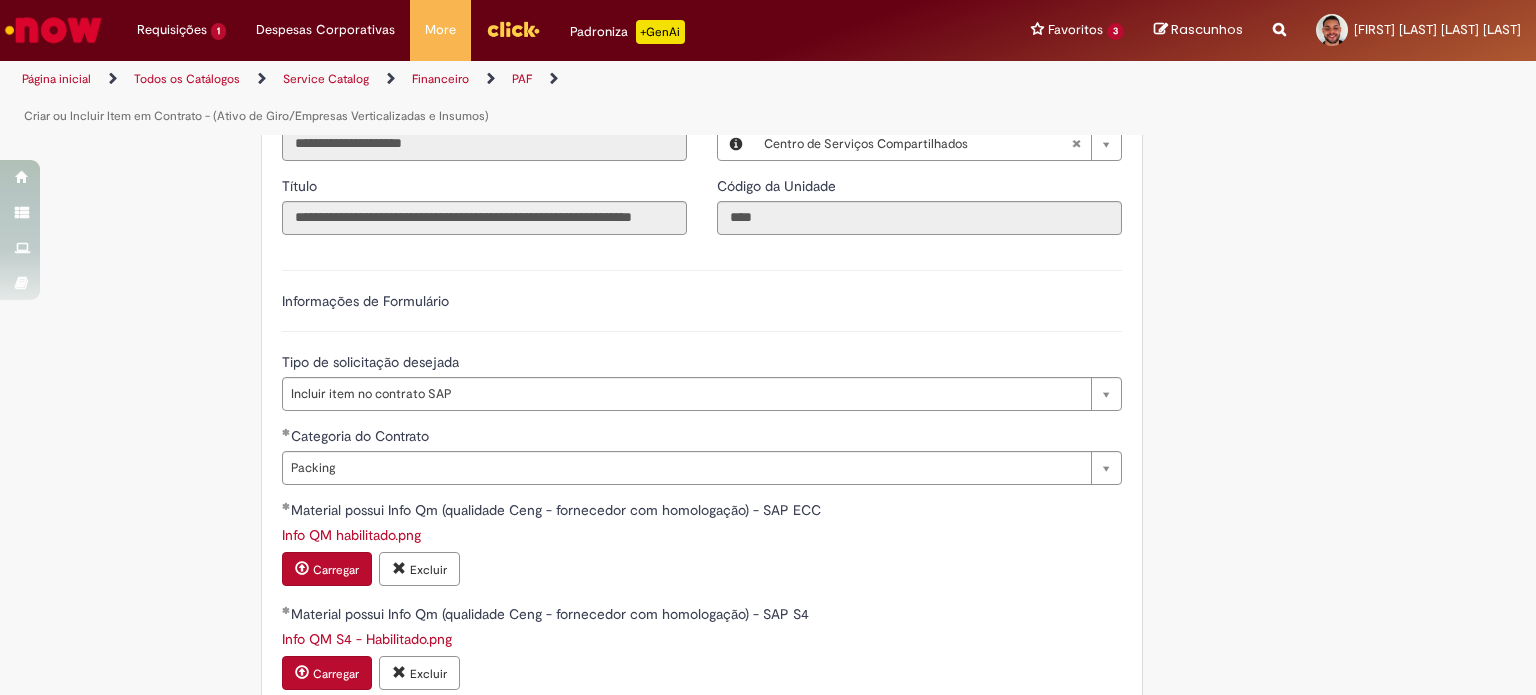 scroll, scrollTop: 718, scrollLeft: 0, axis: vertical 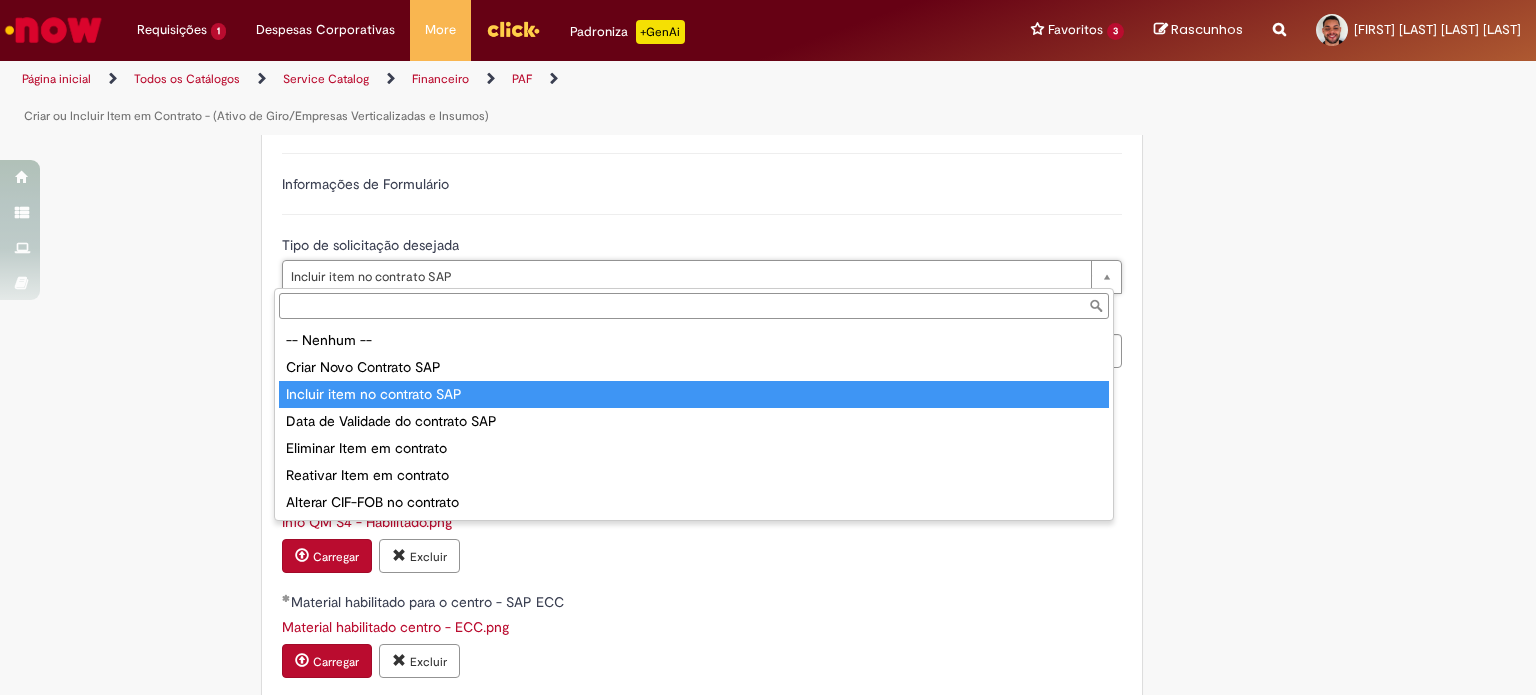 type on "**********" 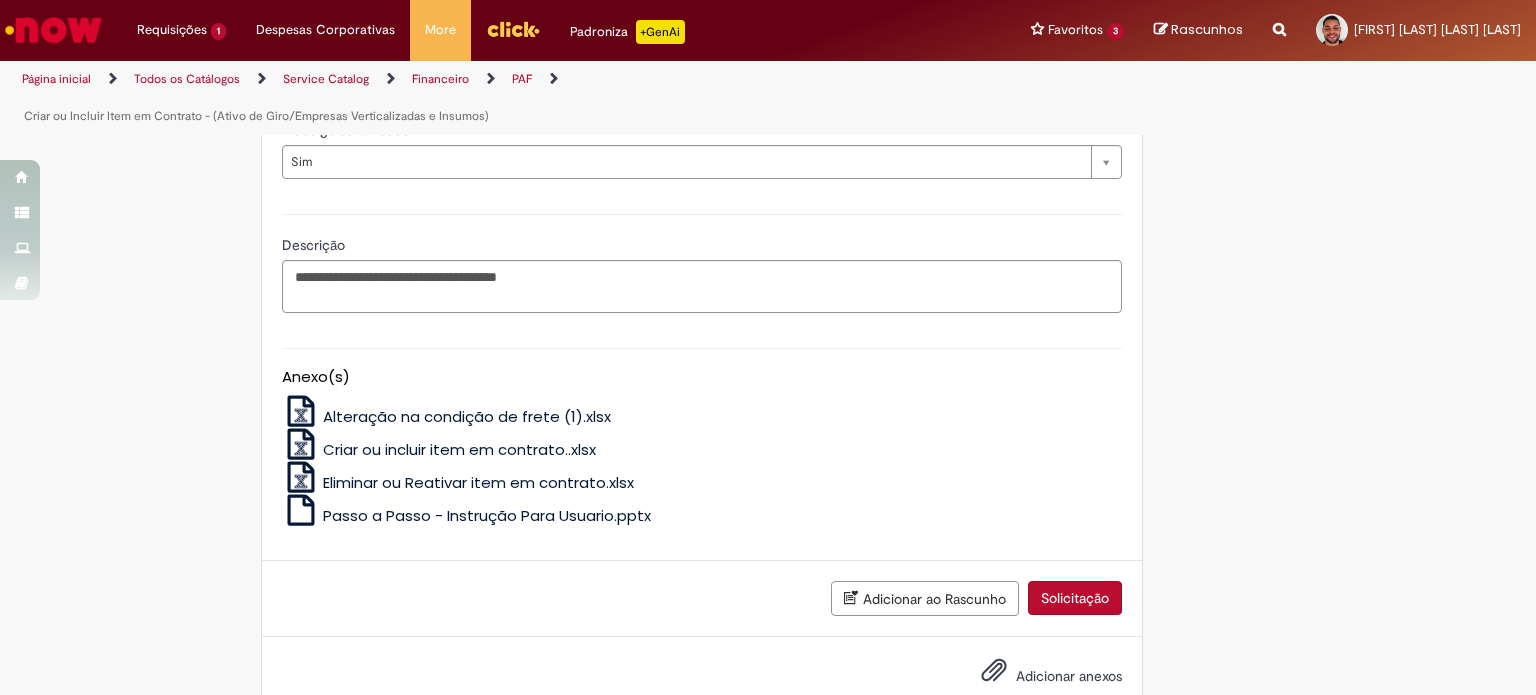 scroll, scrollTop: 1518, scrollLeft: 0, axis: vertical 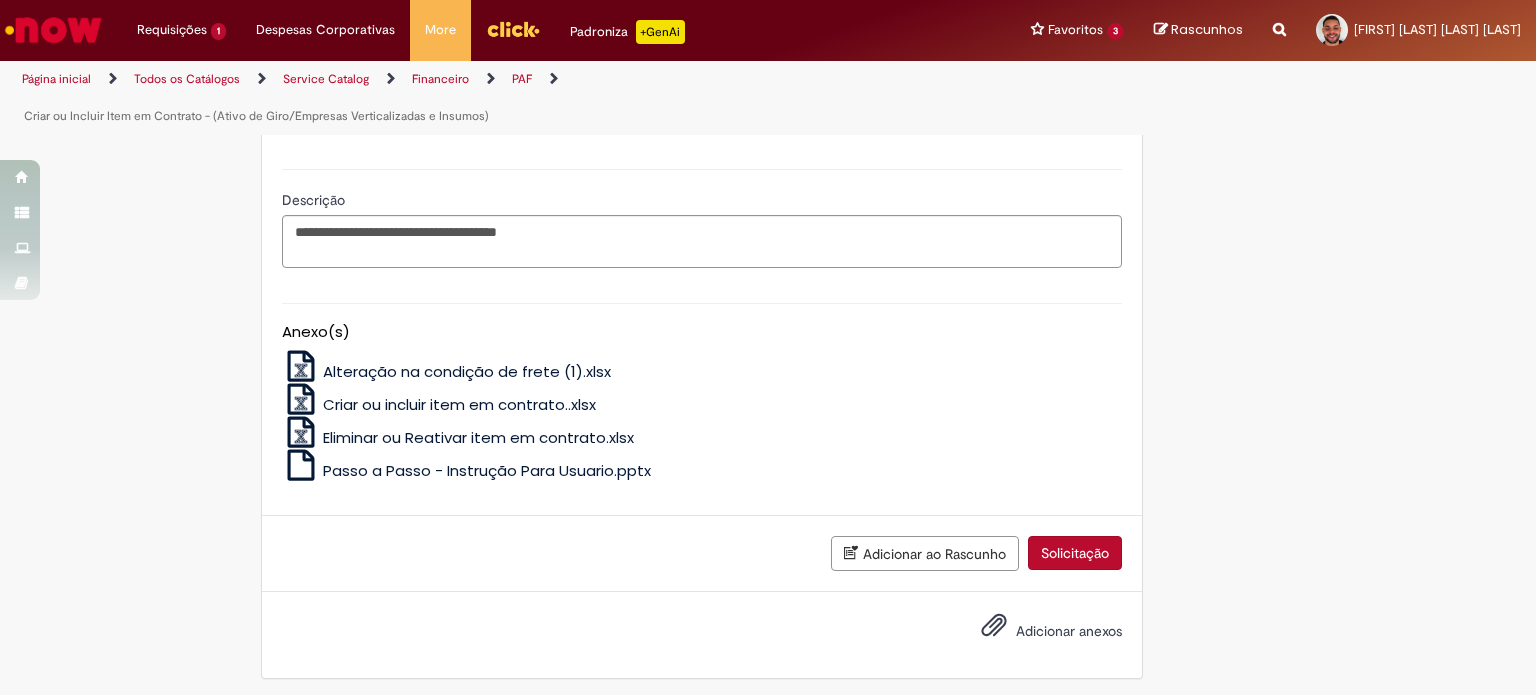 click on "Solicitação" at bounding box center (1075, 553) 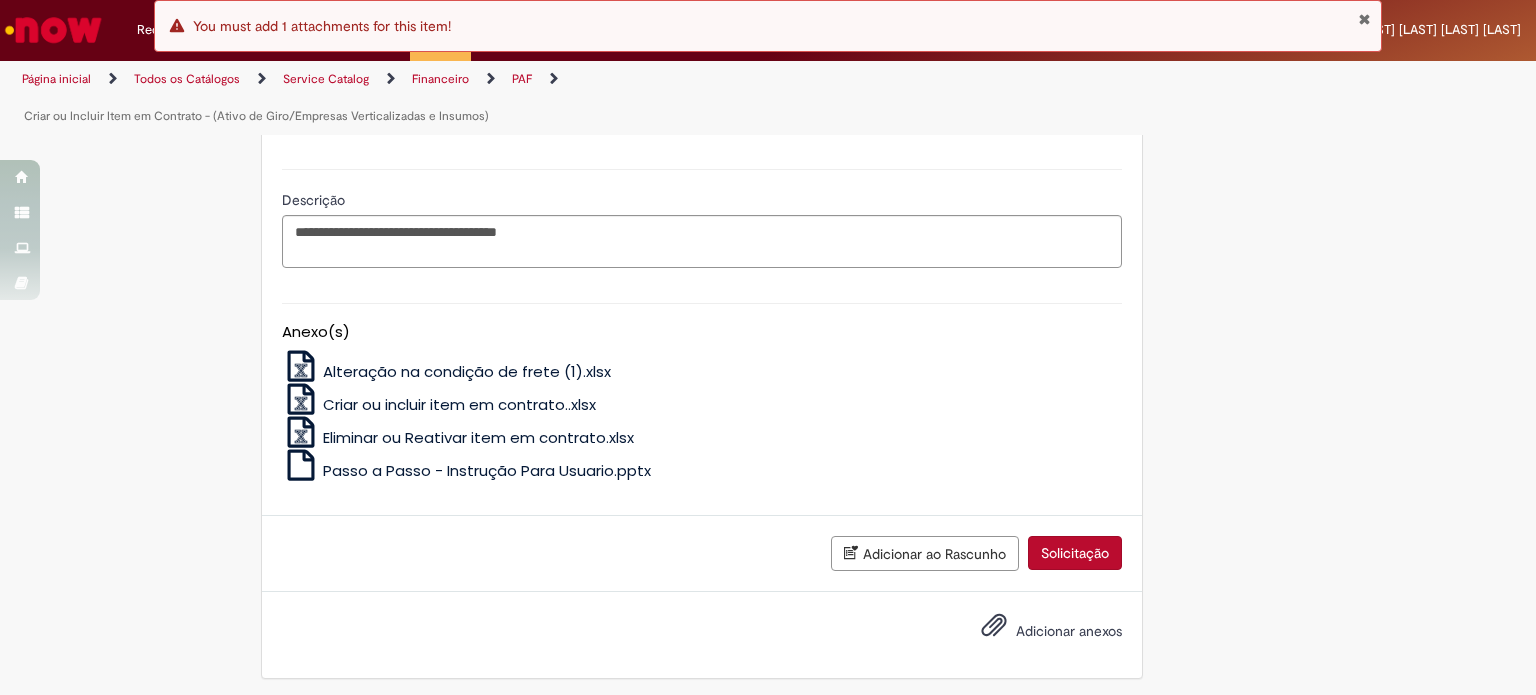 click on "Criar ou incluir item em contrato..xlsx" at bounding box center (459, 404) 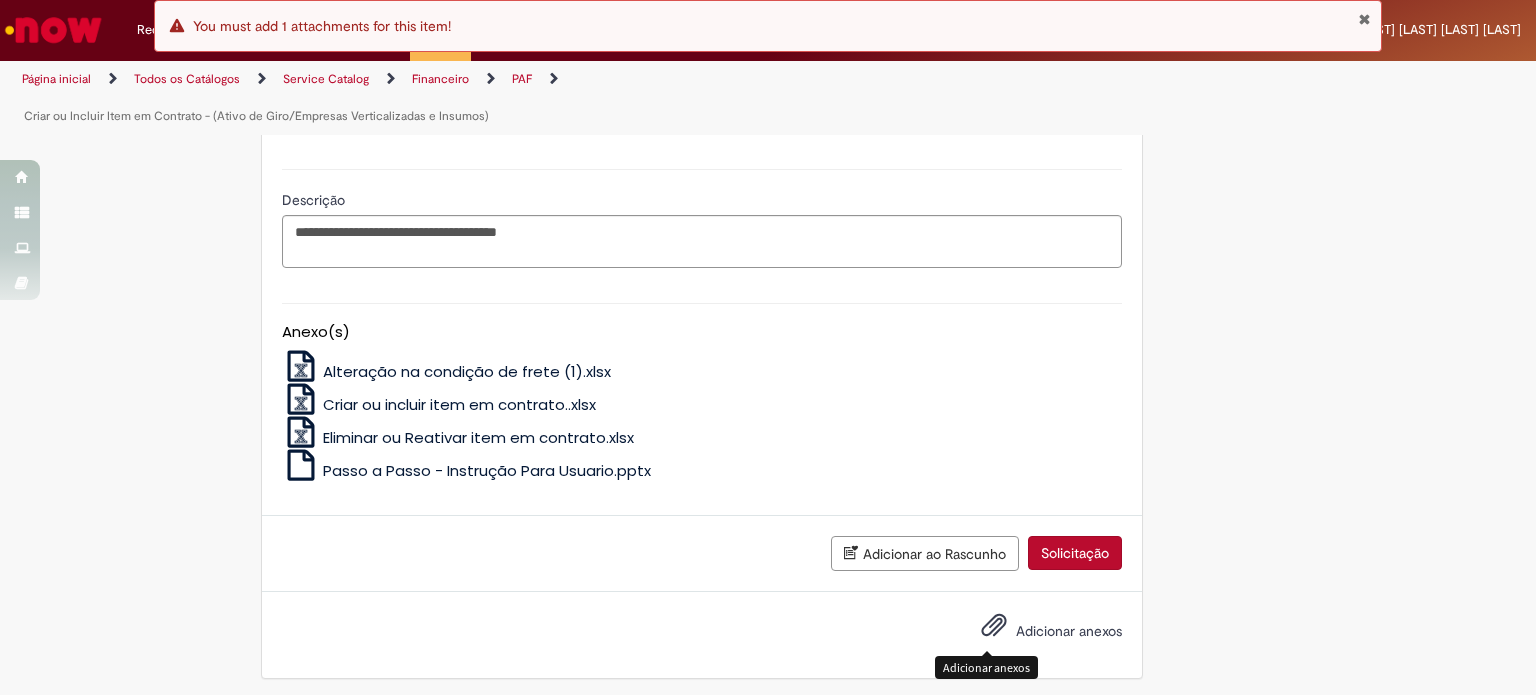click at bounding box center [994, 626] 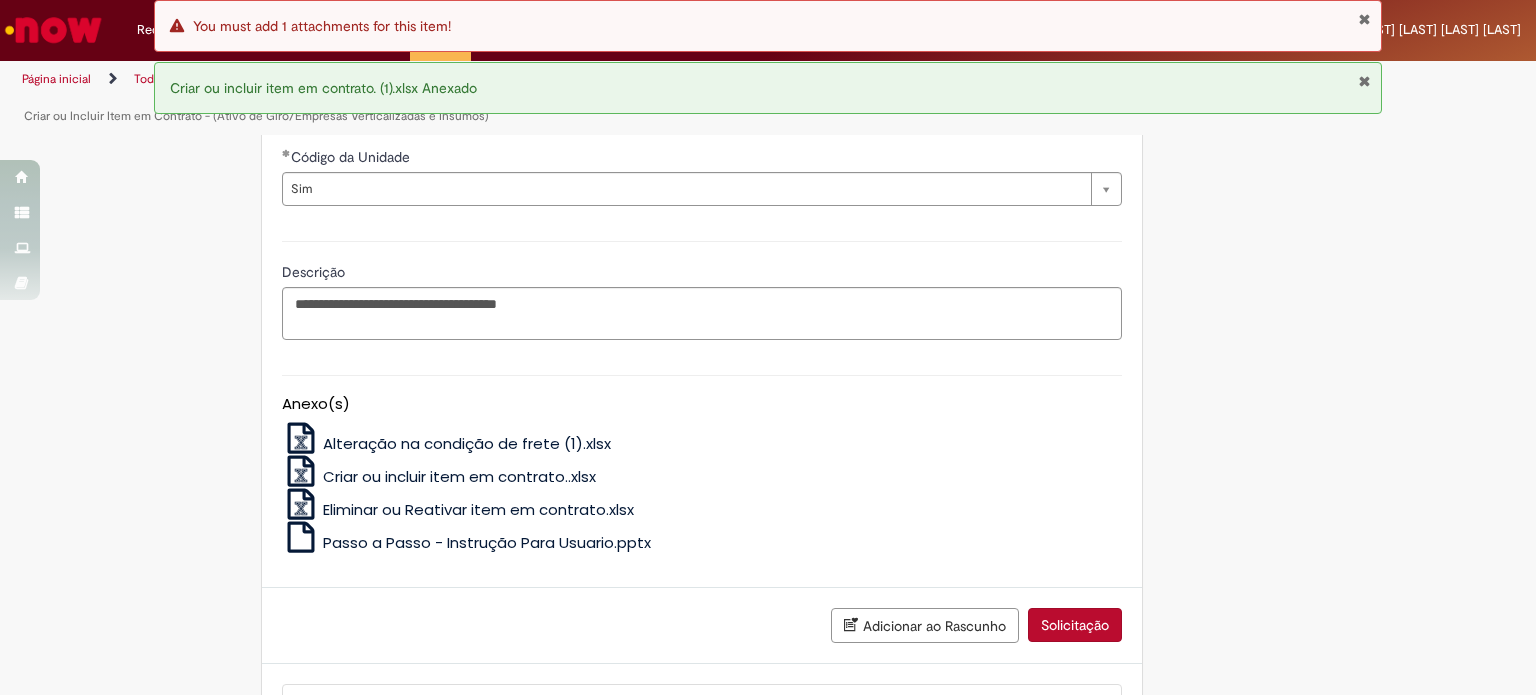 scroll, scrollTop: 1518, scrollLeft: 0, axis: vertical 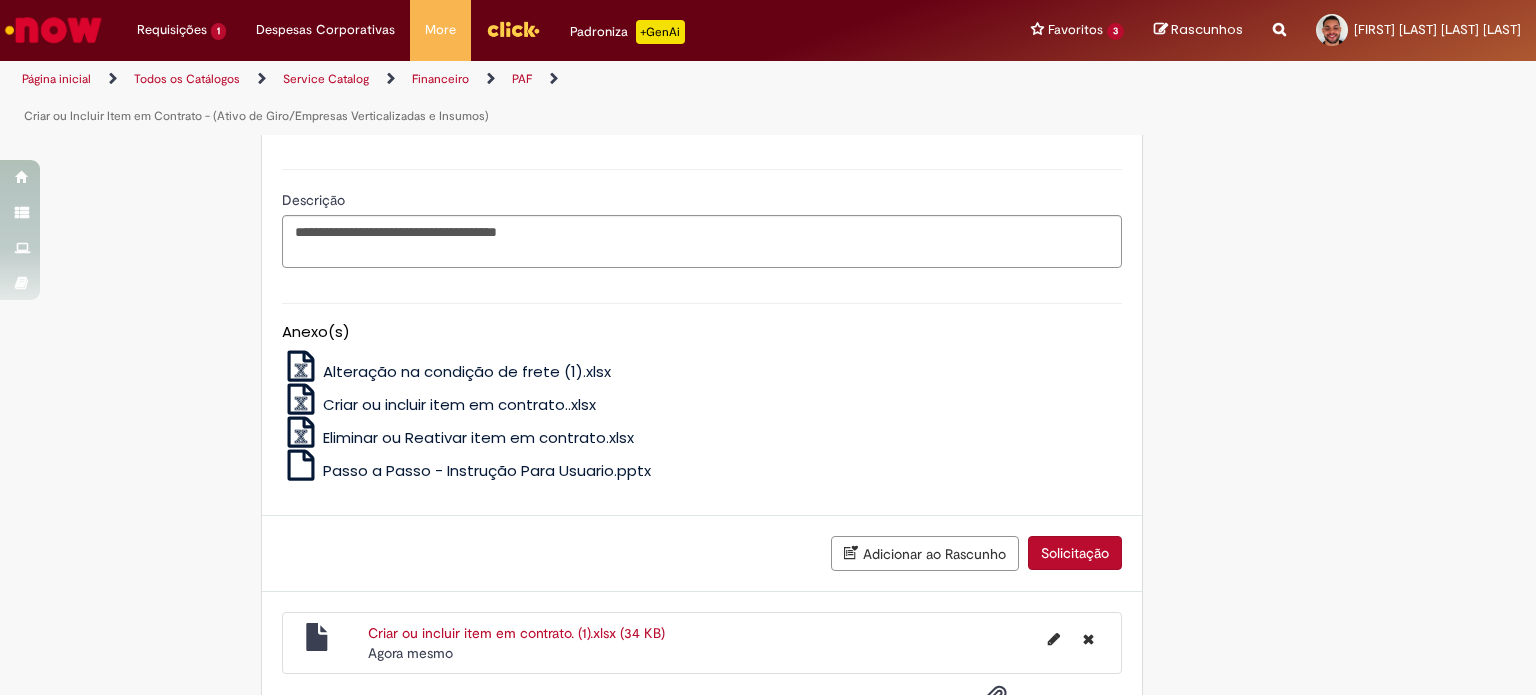 click on "**********" at bounding box center (768, -305) 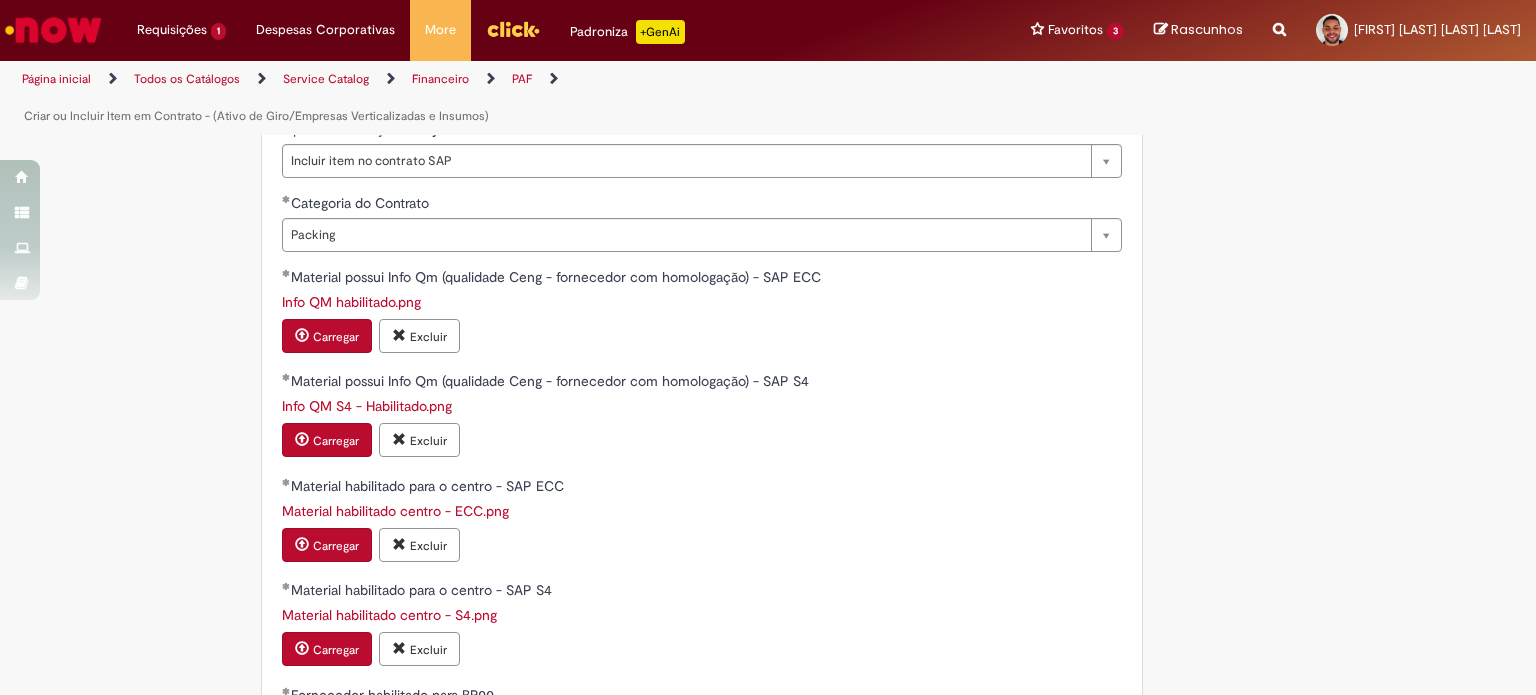 scroll, scrollTop: 918, scrollLeft: 0, axis: vertical 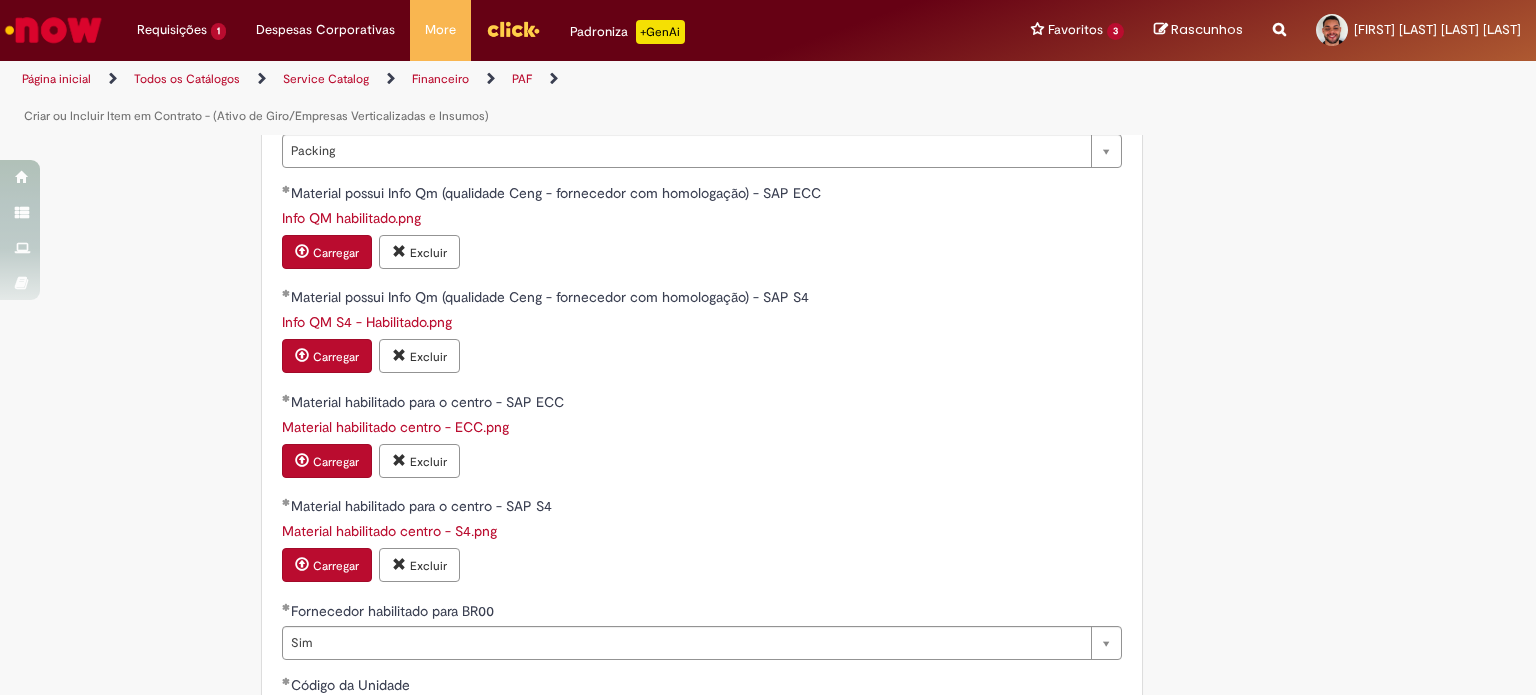 click on "**********" at bounding box center [768, 295] 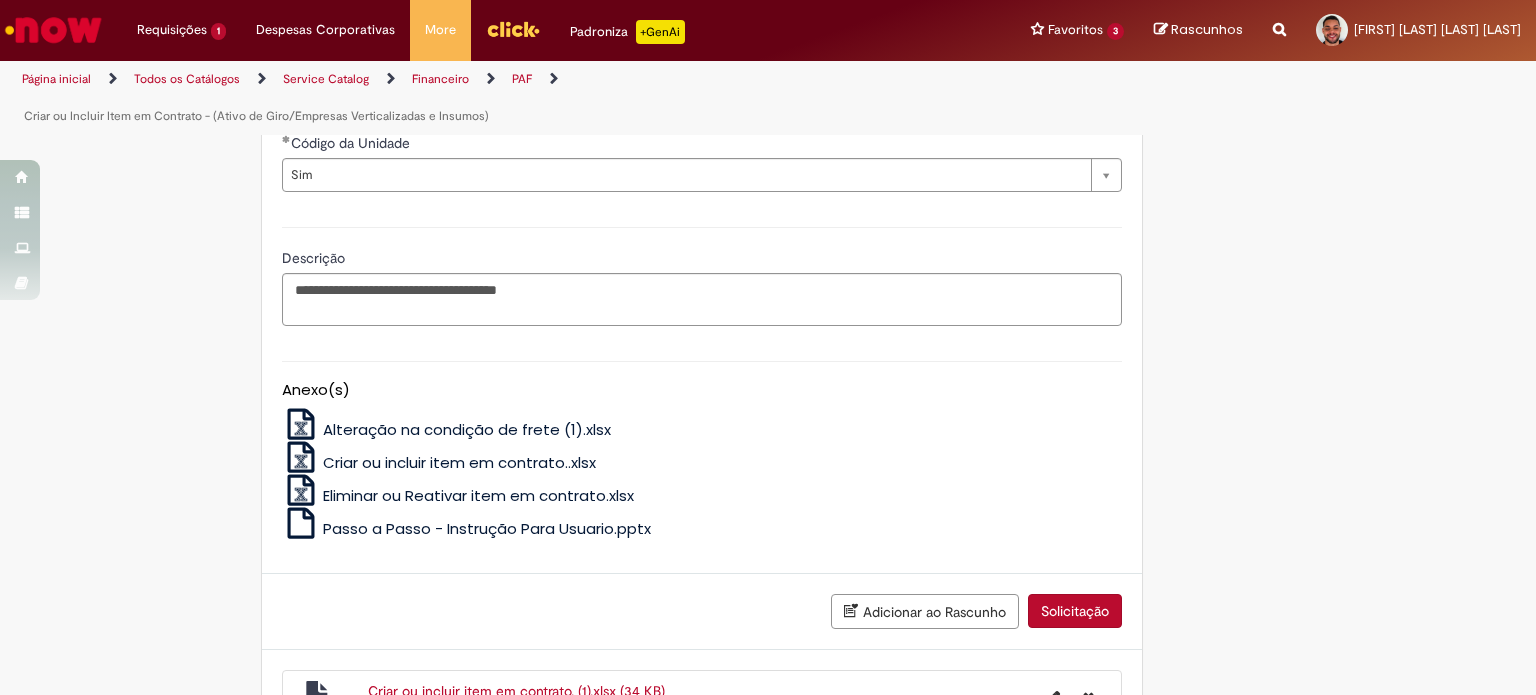 scroll, scrollTop: 1590, scrollLeft: 0, axis: vertical 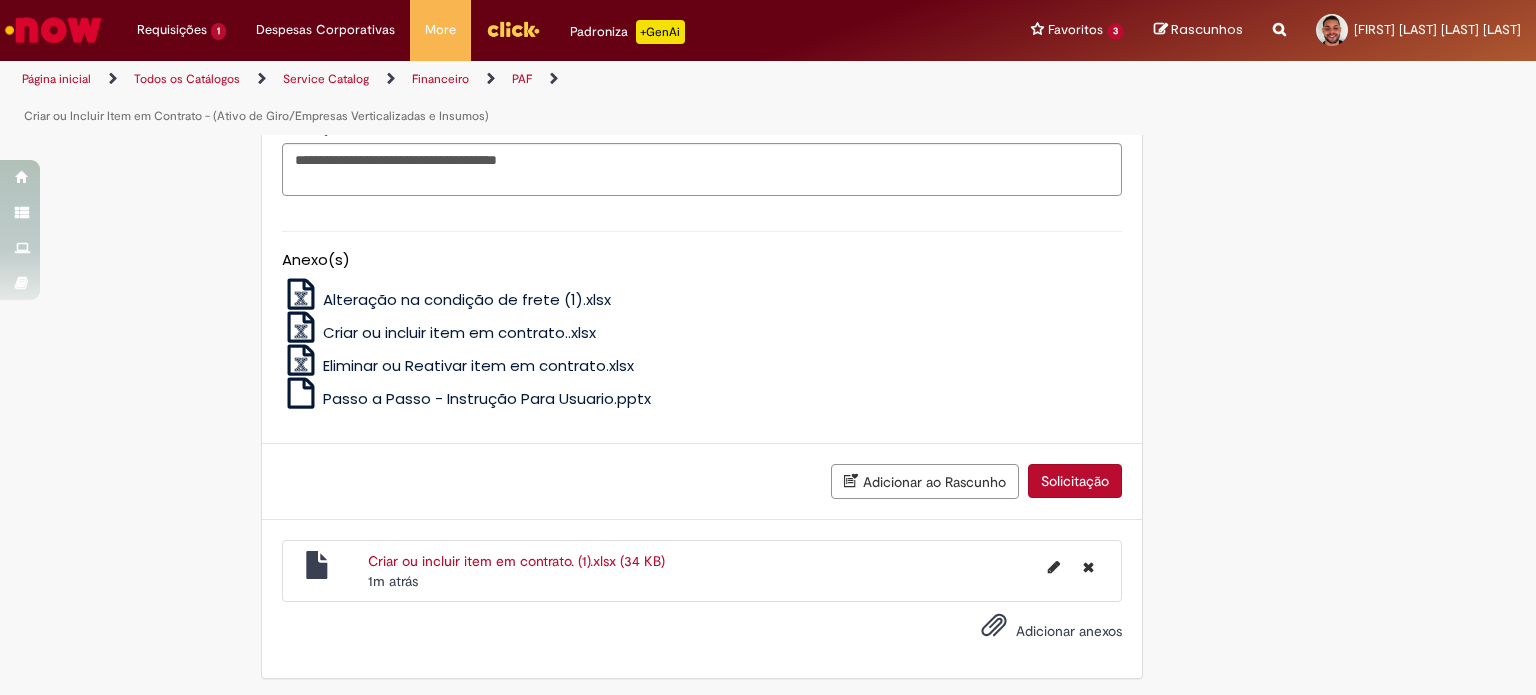 click on "Solicitação" at bounding box center [1075, 481] 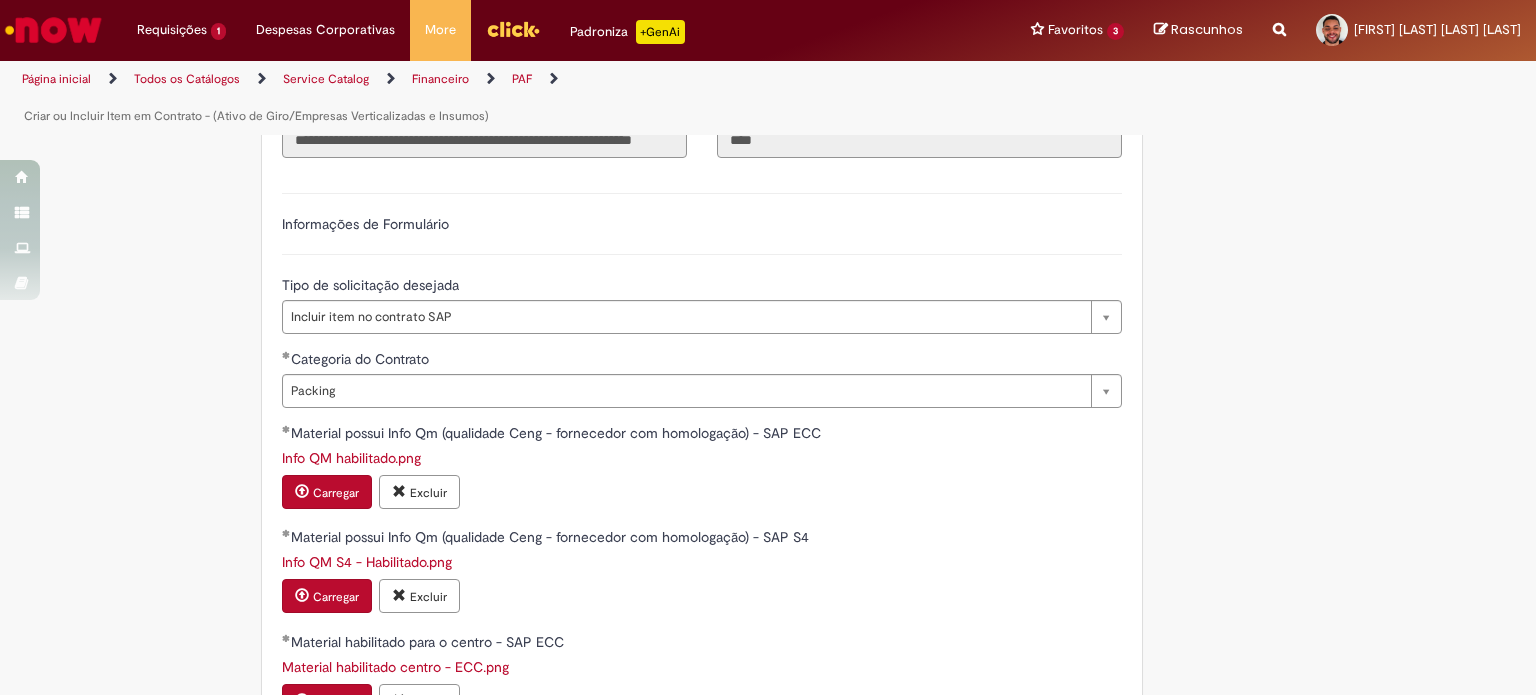 scroll, scrollTop: 644, scrollLeft: 0, axis: vertical 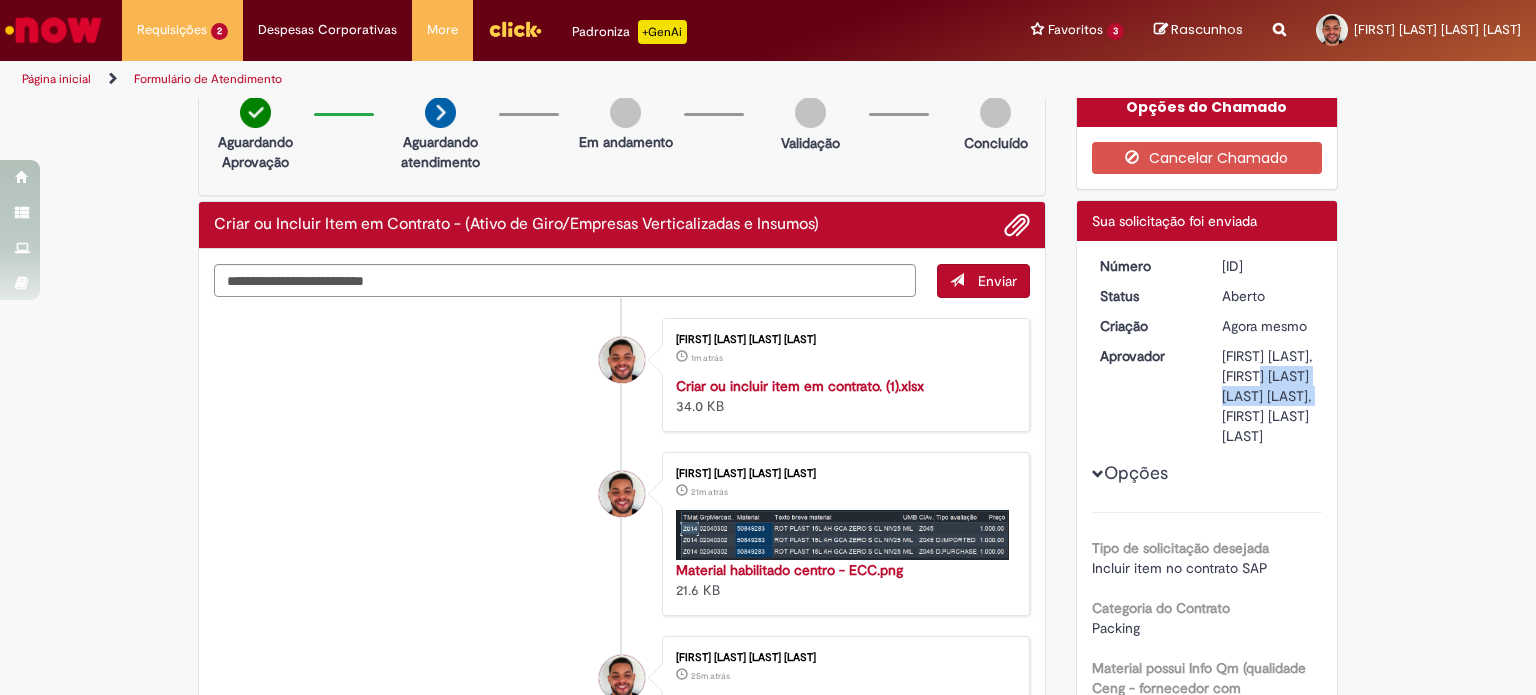 drag, startPoint x: 1276, startPoint y: 412, endPoint x: 1275, endPoint y: 374, distance: 38.013157 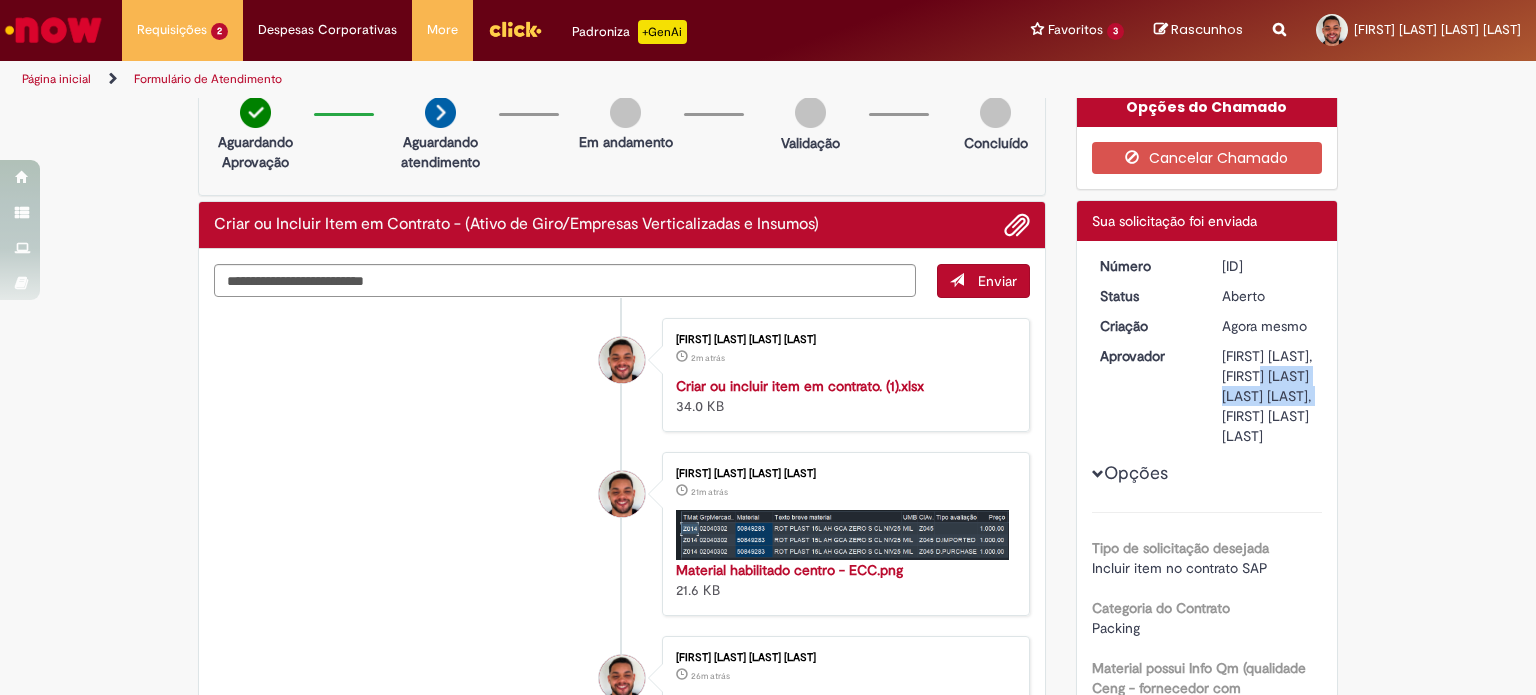 drag, startPoint x: 1224, startPoint y: 267, endPoint x: 1178, endPoint y: 268, distance: 46.010868 